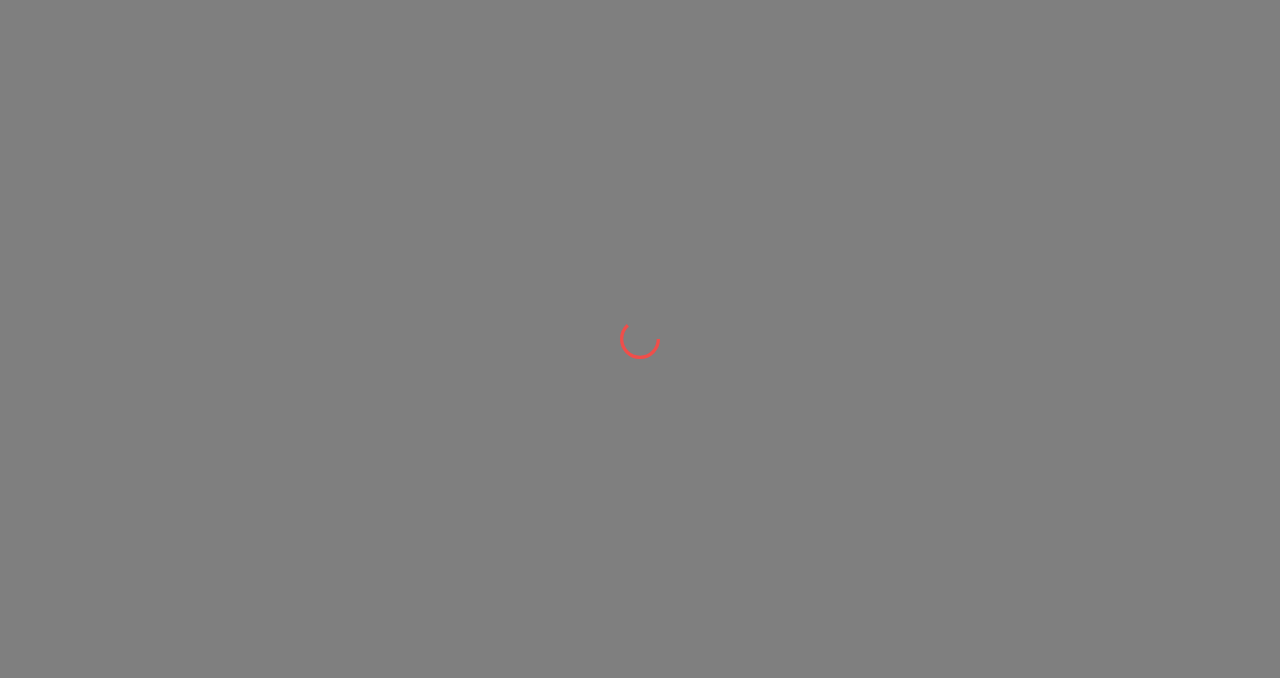 scroll, scrollTop: 0, scrollLeft: 0, axis: both 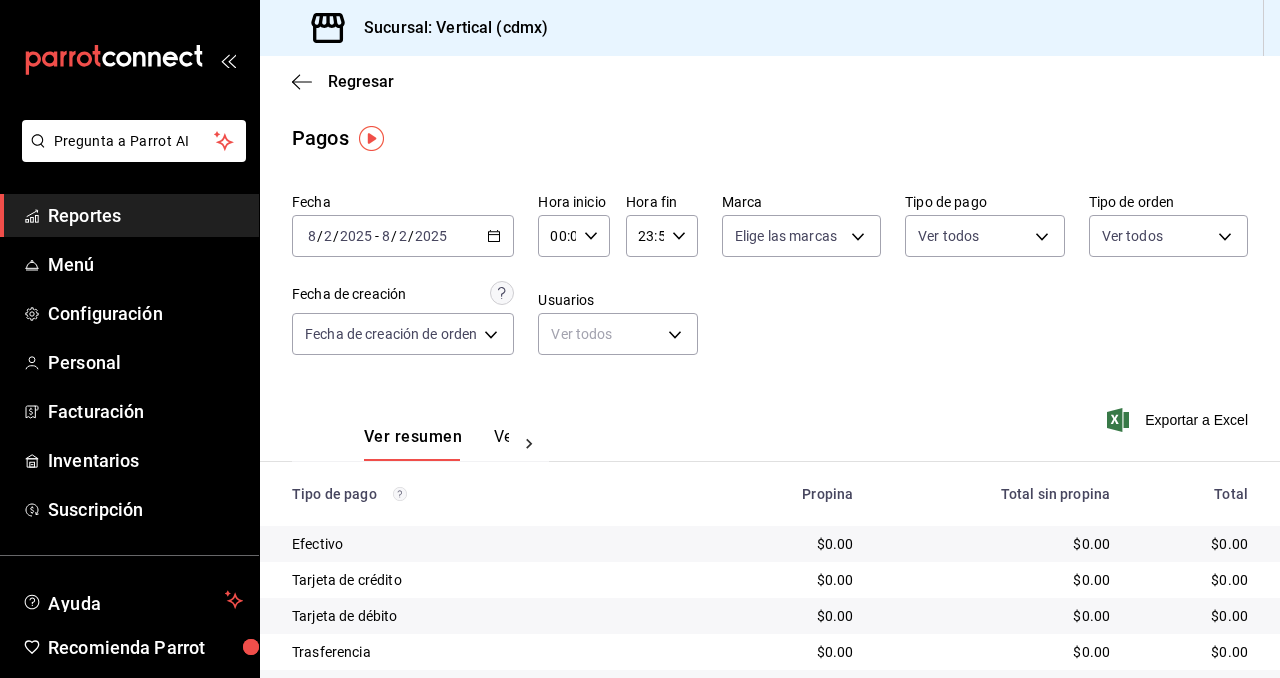click 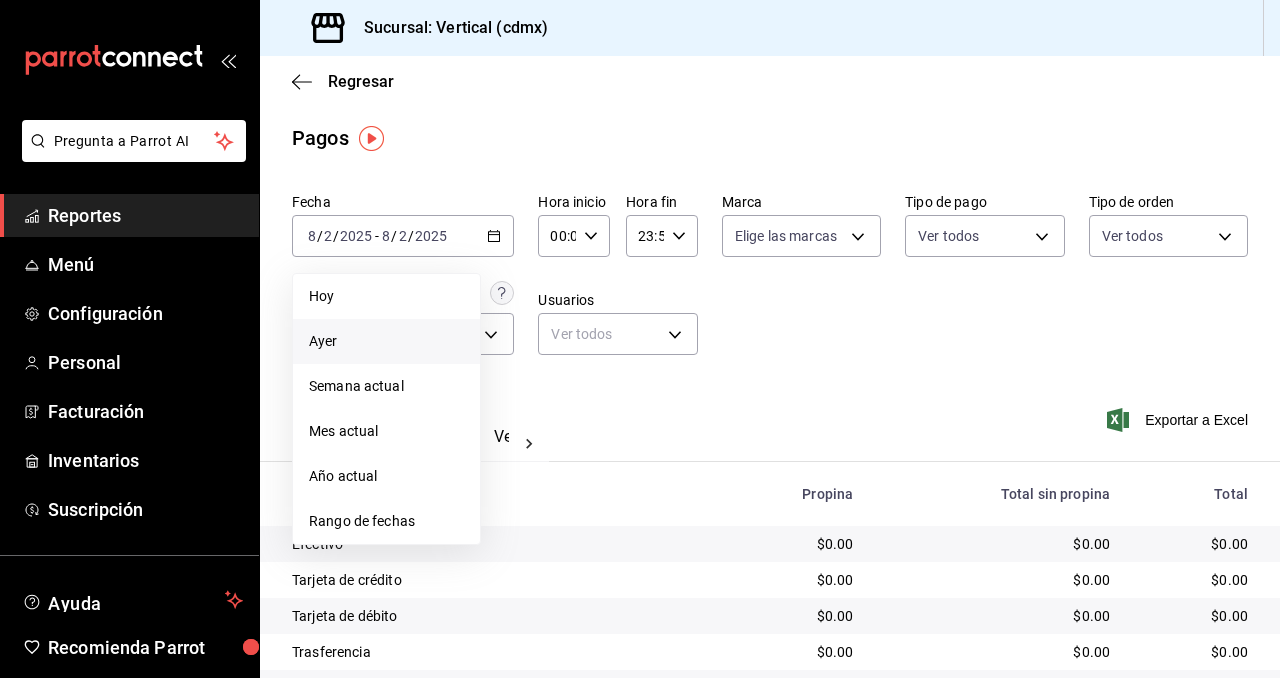 click on "Ayer" at bounding box center (386, 341) 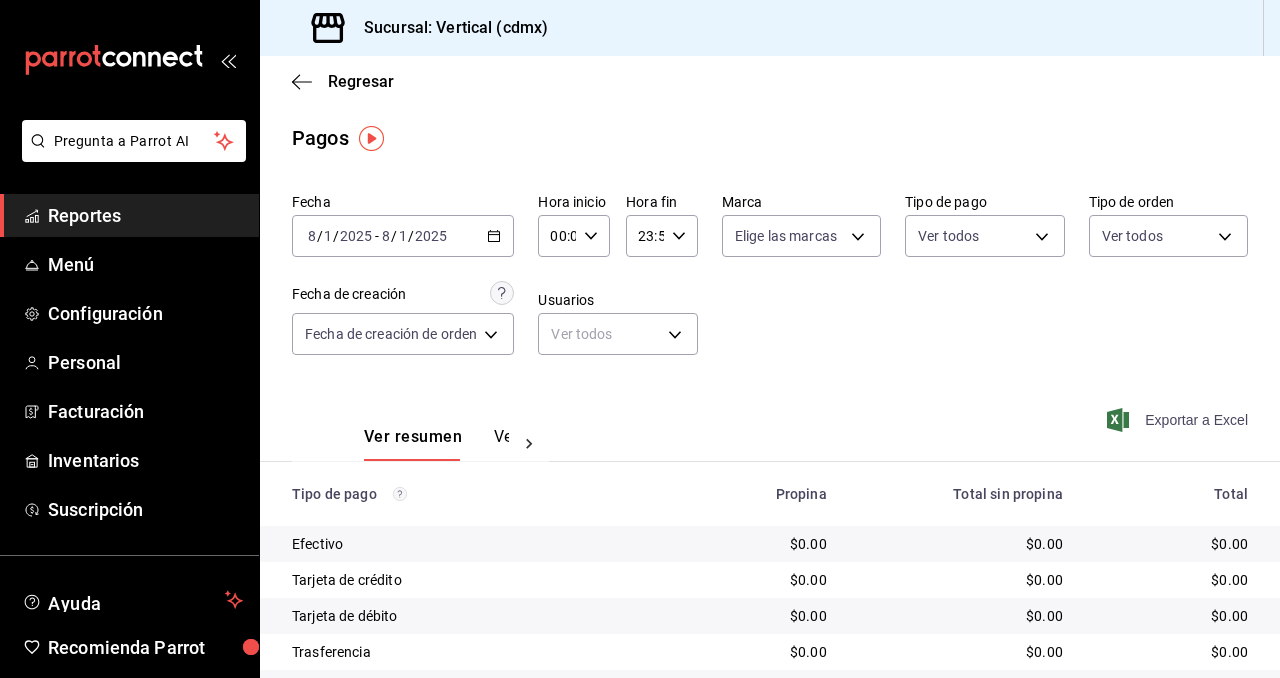click on "Exportar a Excel" at bounding box center (1179, 420) 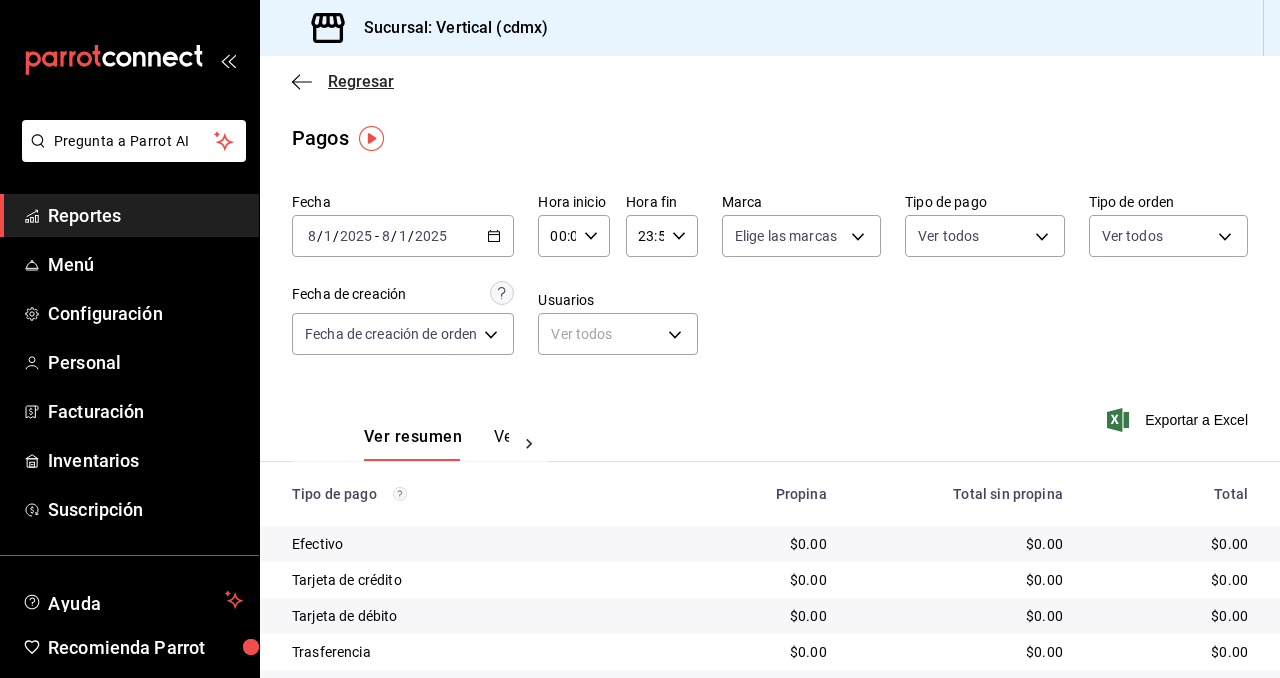 click 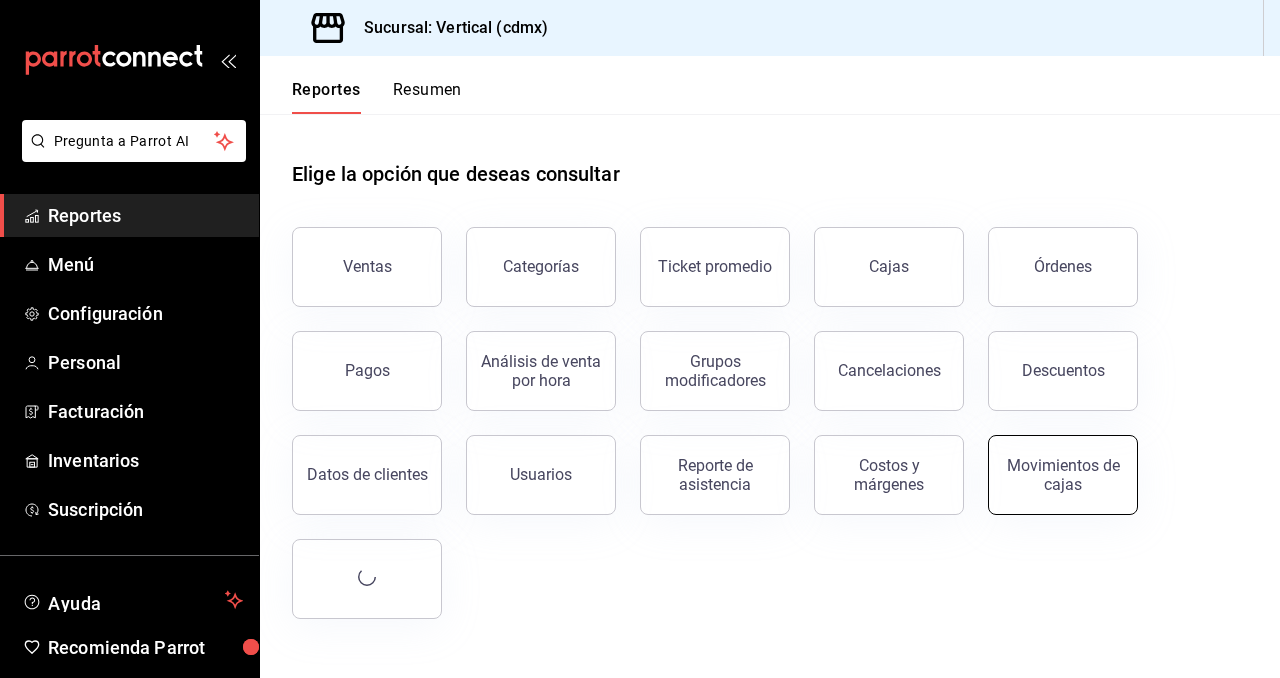 click on "Movimientos de cajas" at bounding box center (1063, 475) 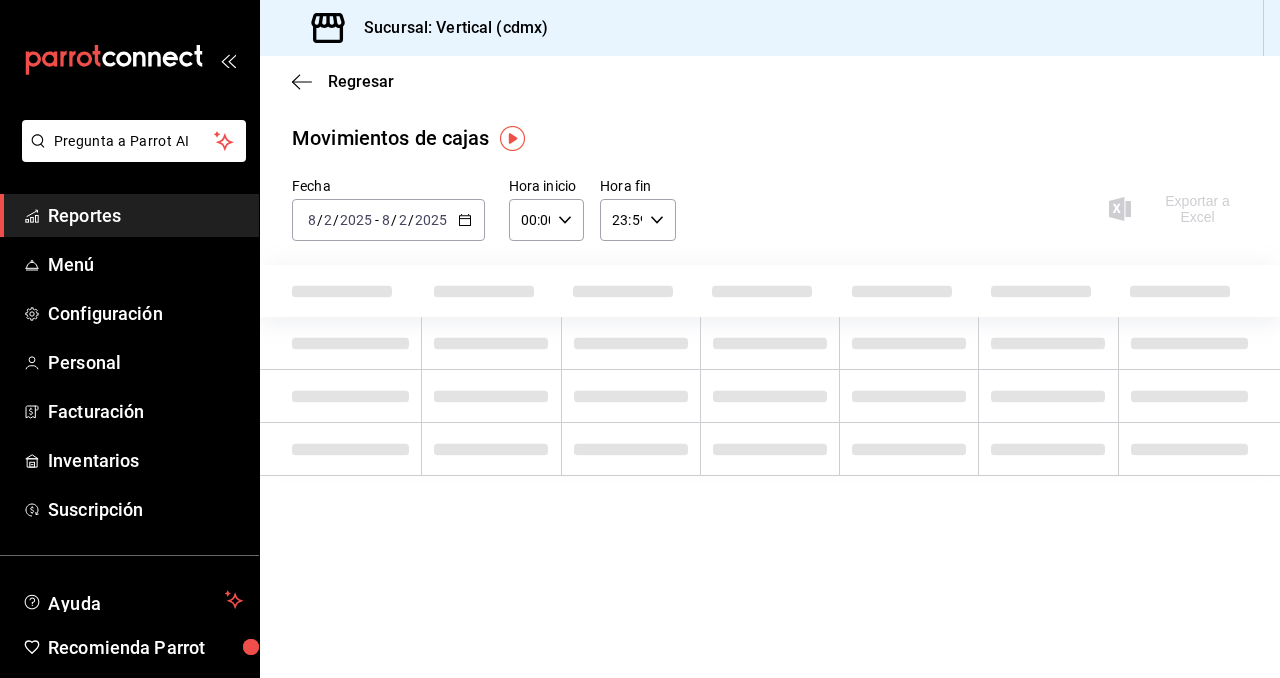 click 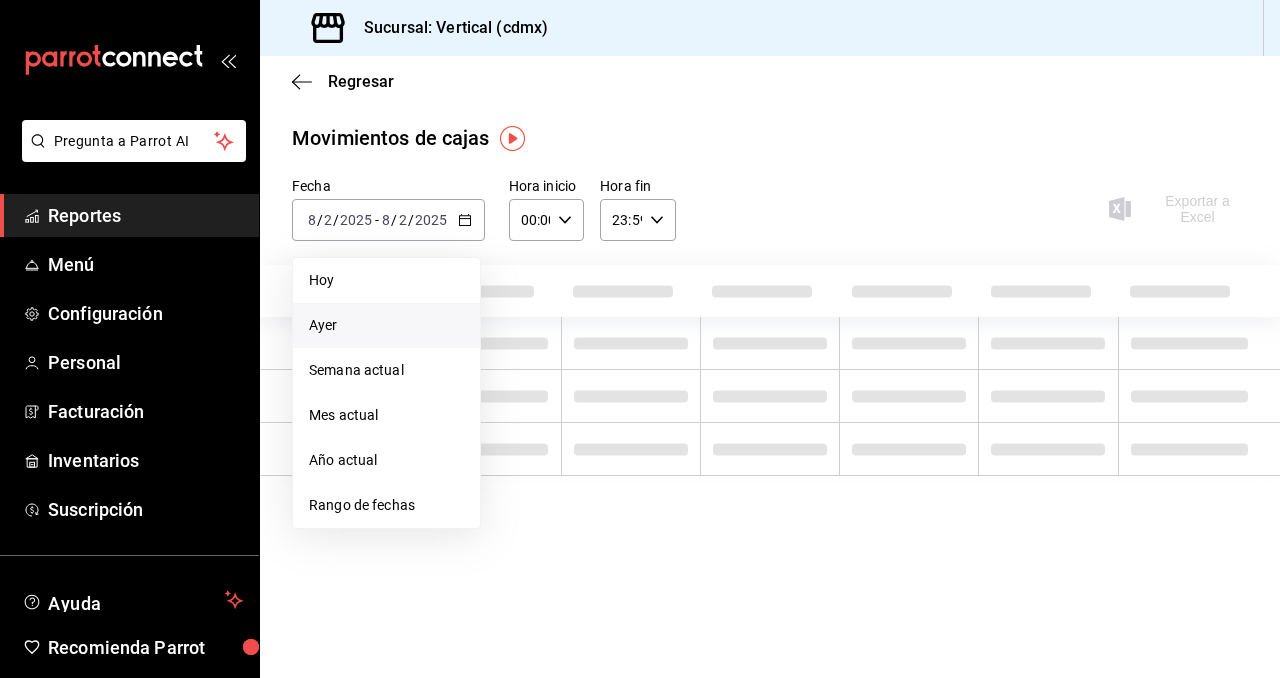 click on "Ayer" at bounding box center [386, 325] 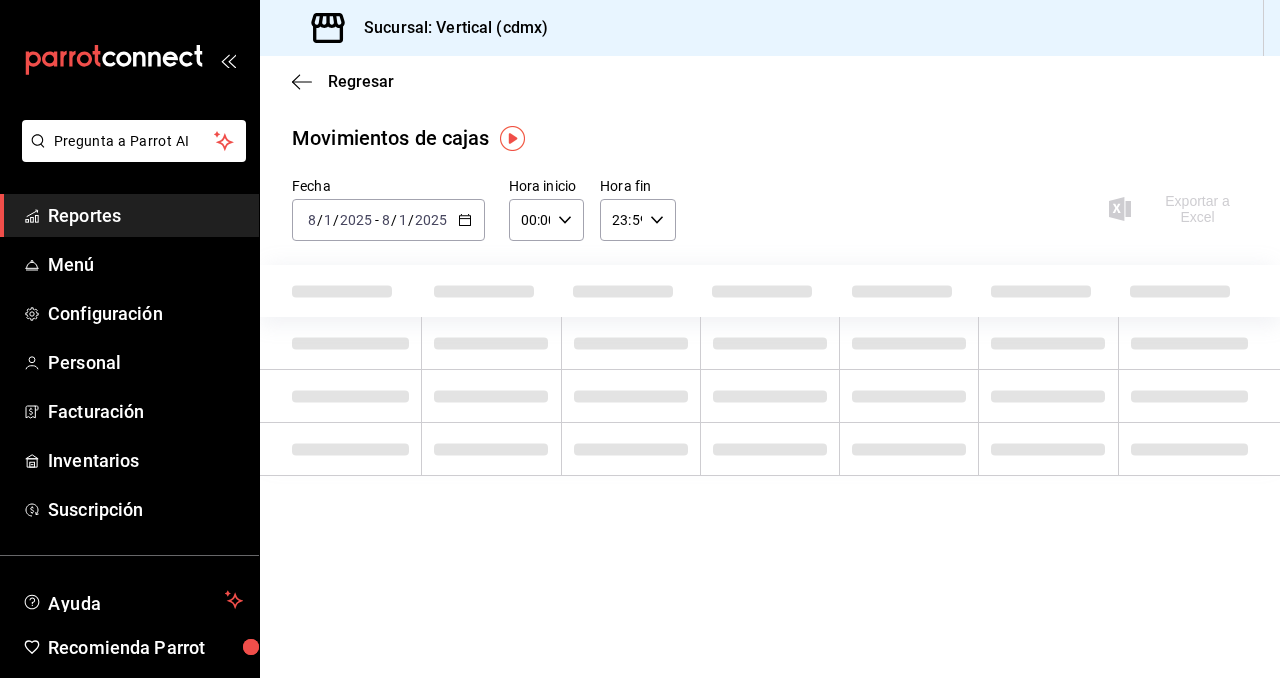 click 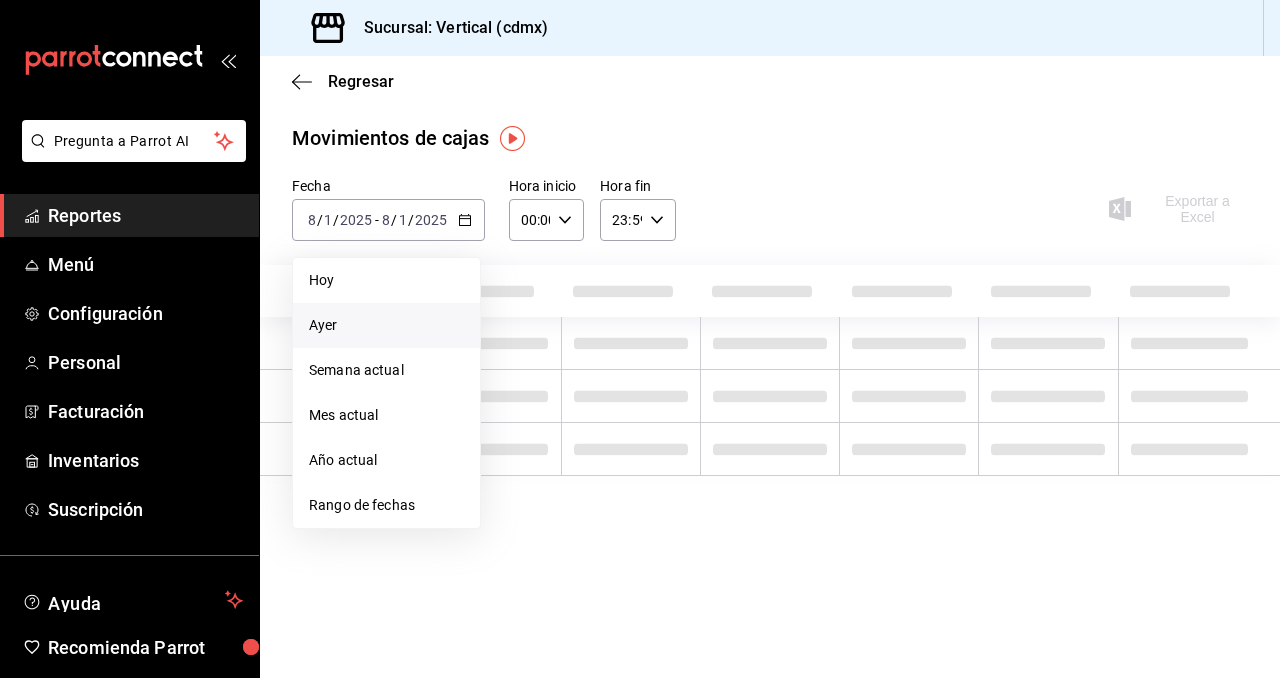 click on "Ayer" at bounding box center (386, 325) 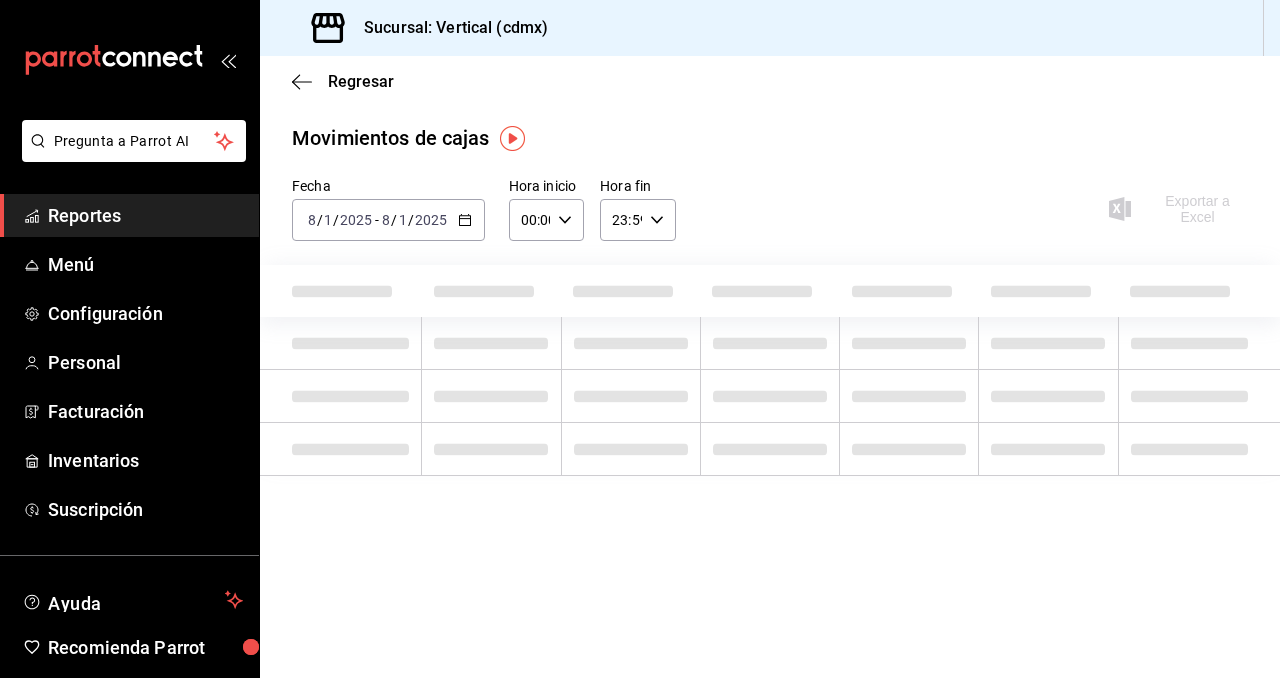 click on "Reportes" at bounding box center [145, 215] 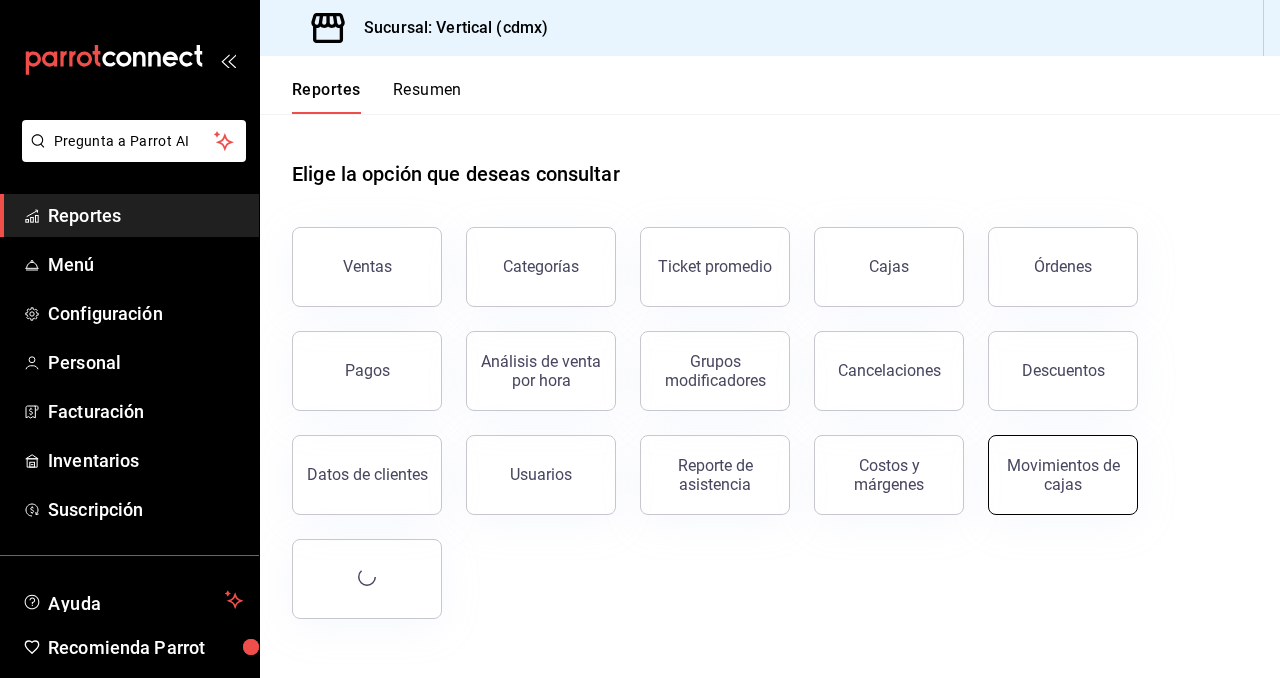 click on "Movimientos de cajas" at bounding box center [1063, 475] 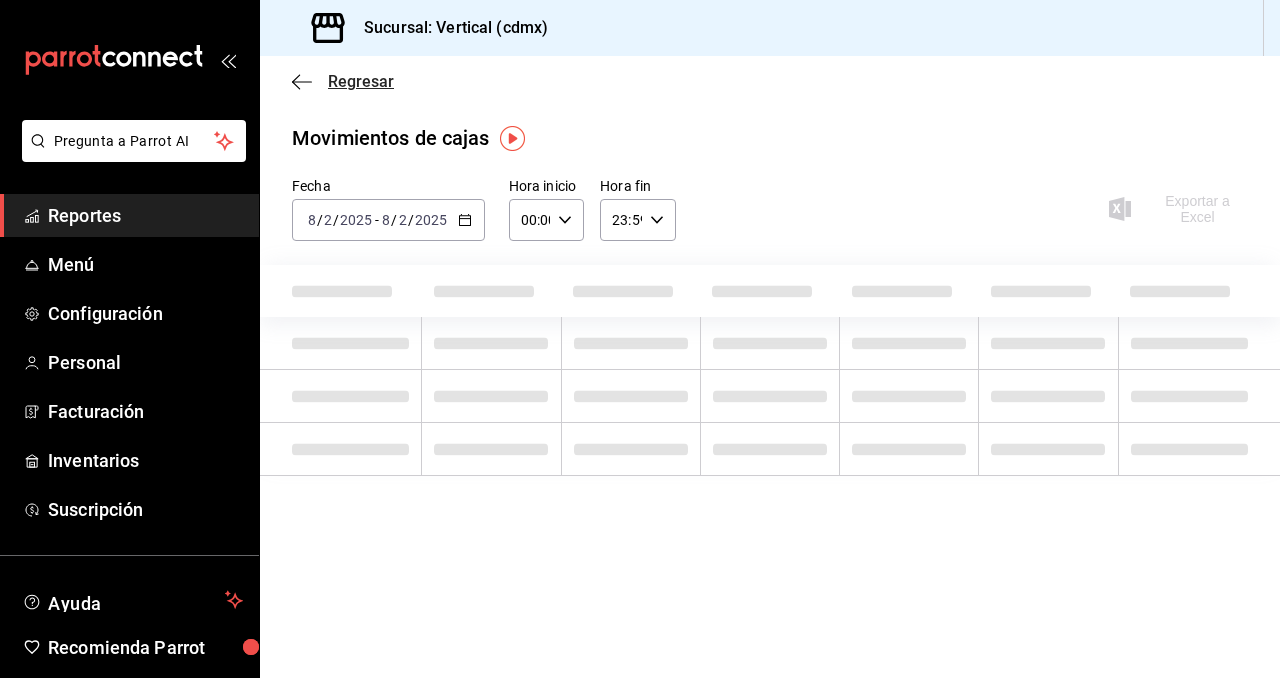 click on "Regresar" at bounding box center [361, 81] 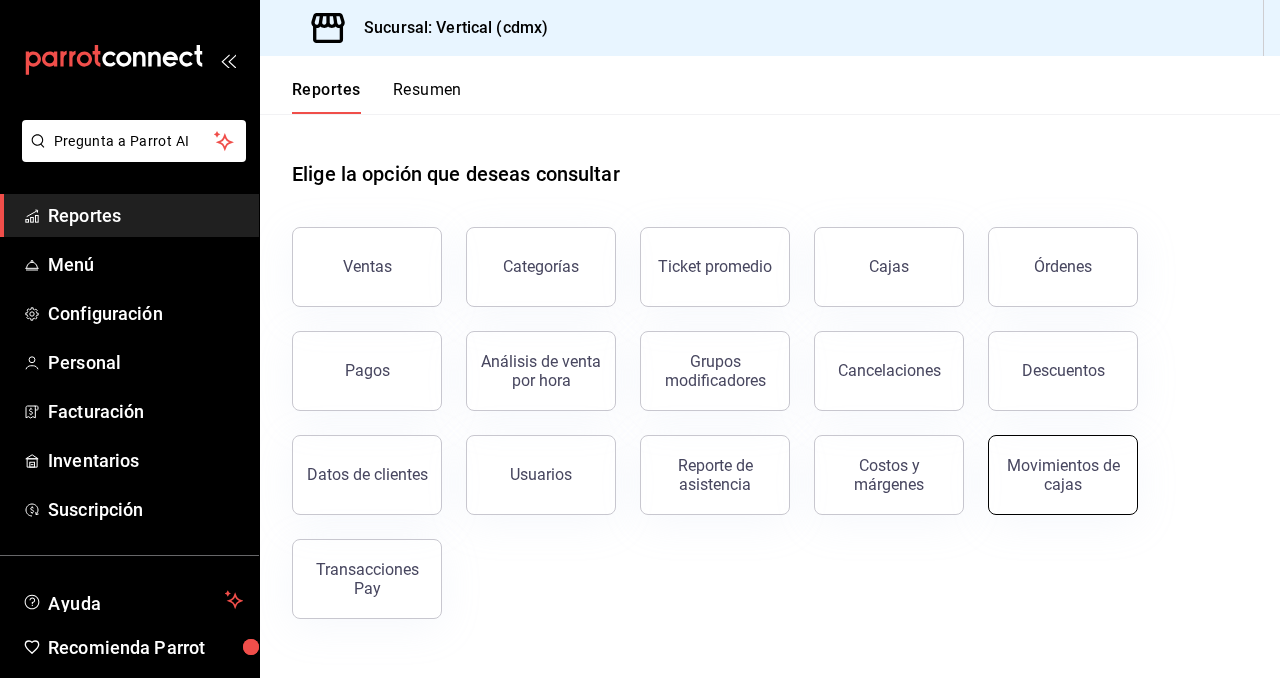drag, startPoint x: 718, startPoint y: 79, endPoint x: 1076, endPoint y: 470, distance: 530.1368 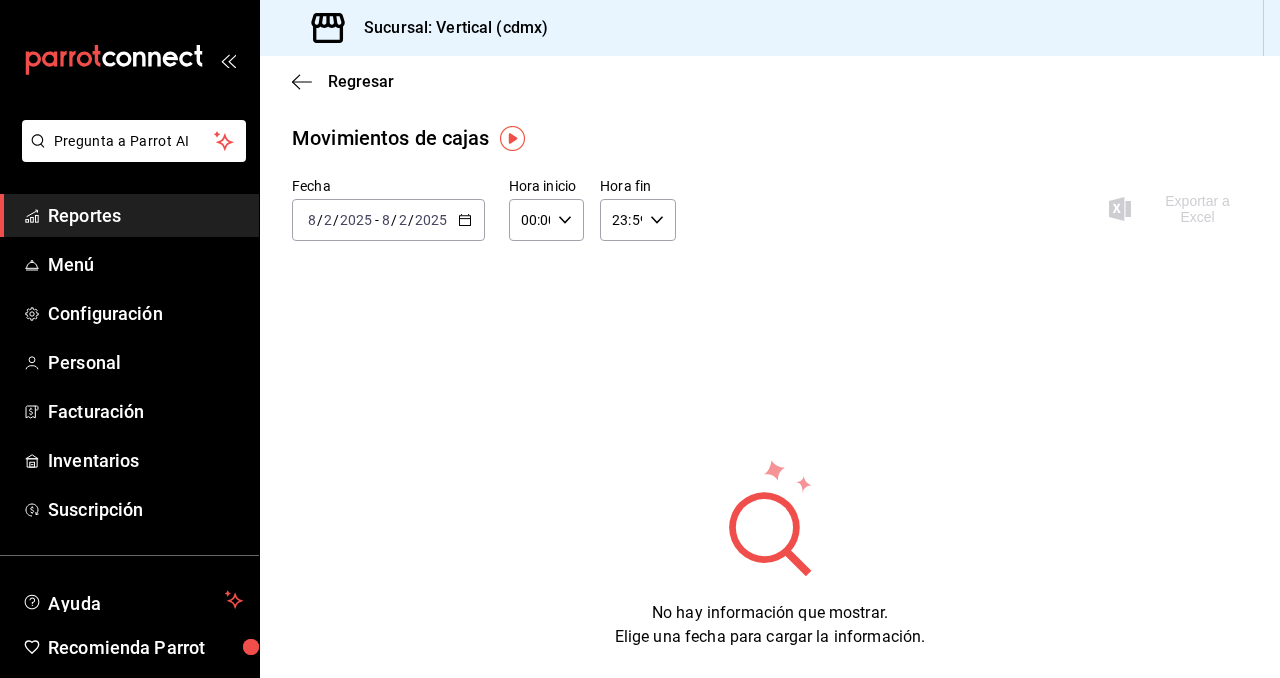 click 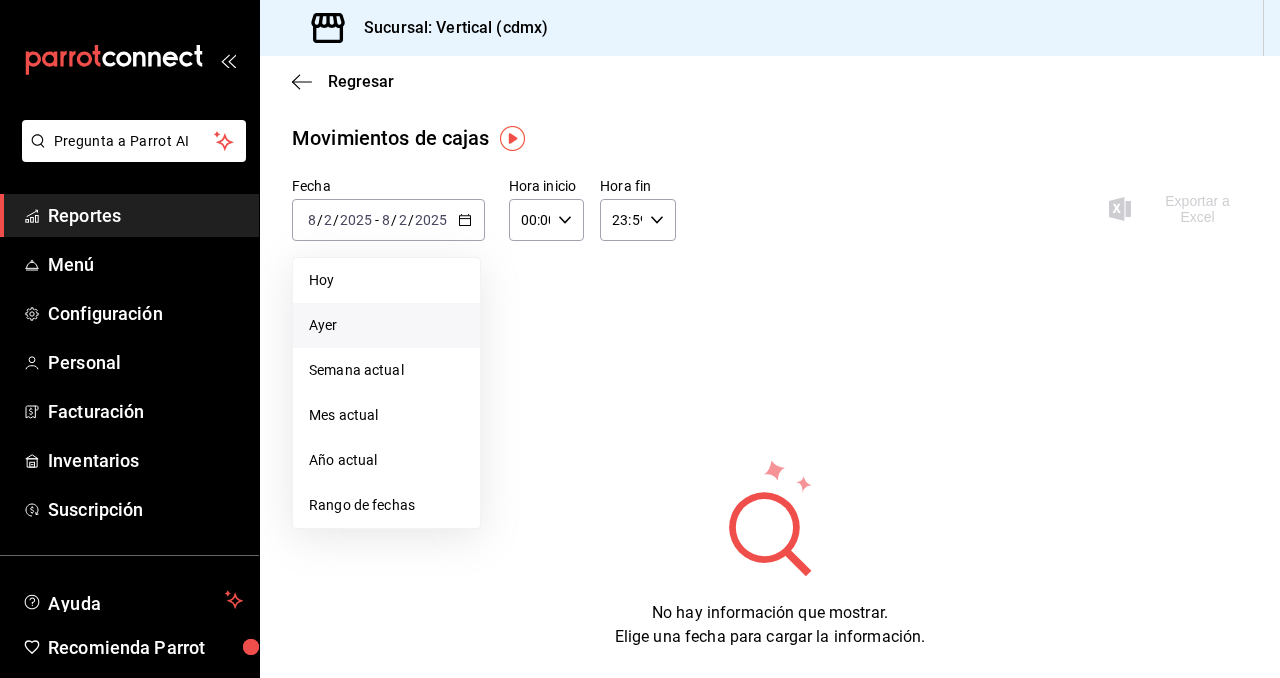 click on "Ayer" at bounding box center (386, 325) 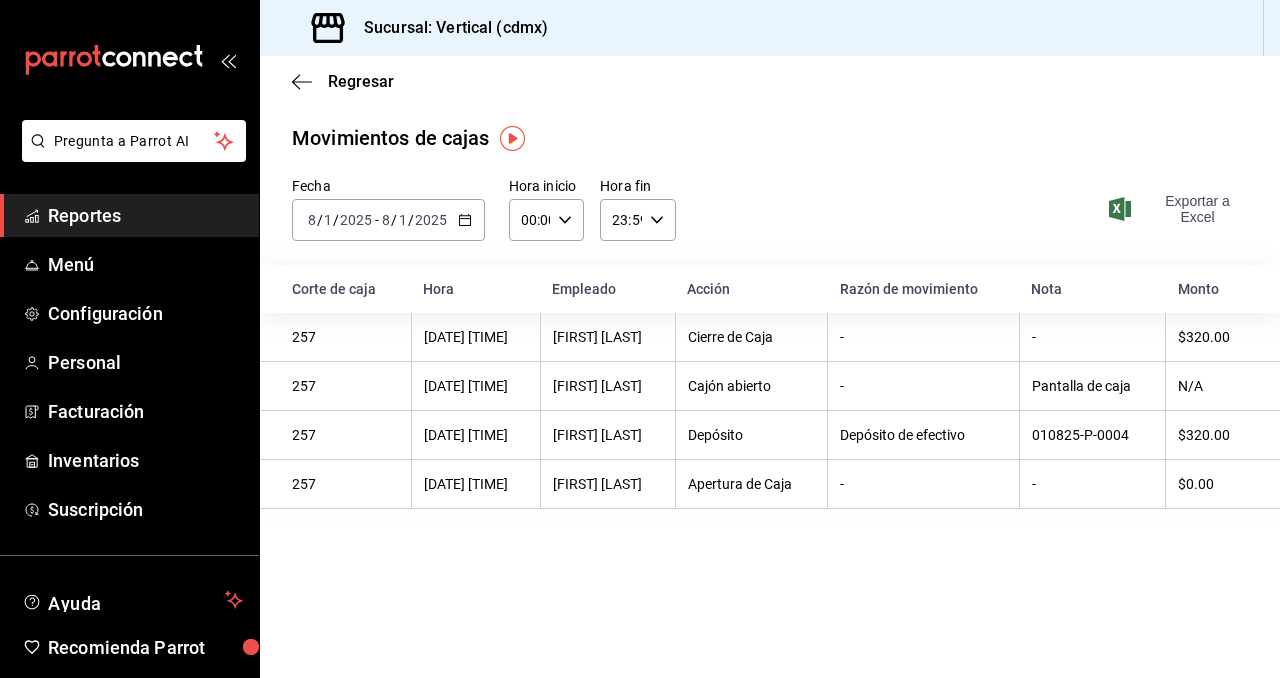 click on "Exportar a Excel" at bounding box center (1180, 209) 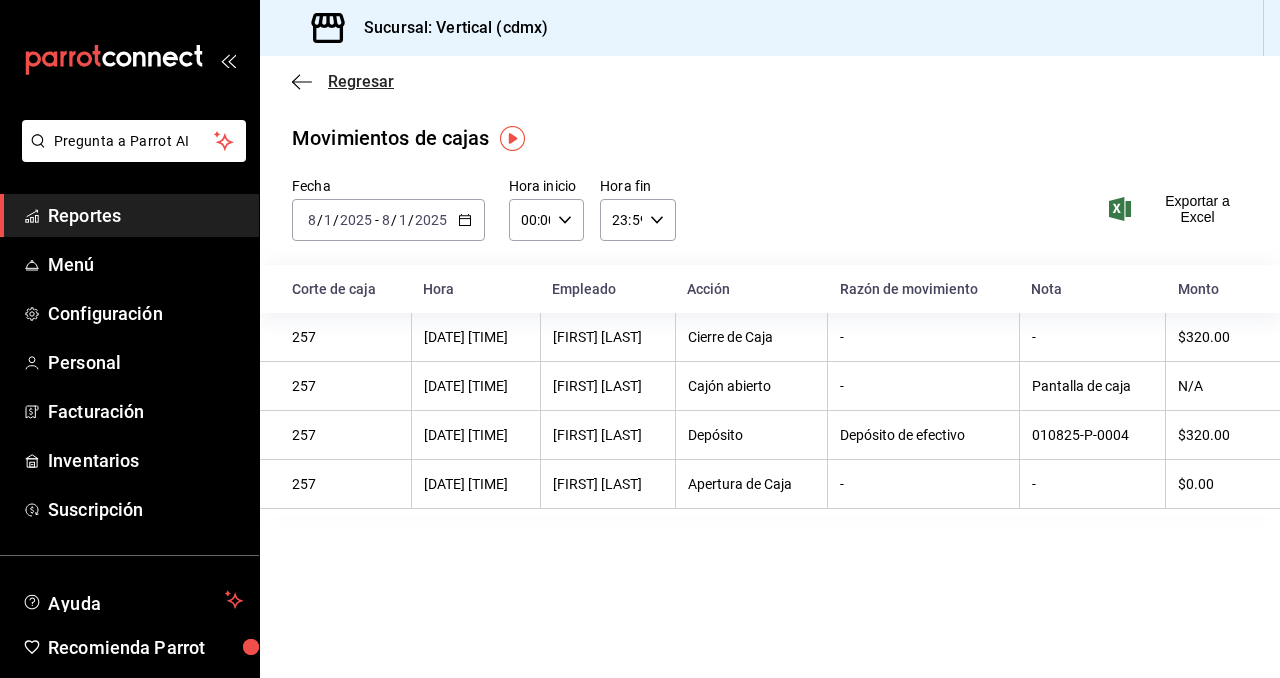 click on "Regresar" at bounding box center [343, 81] 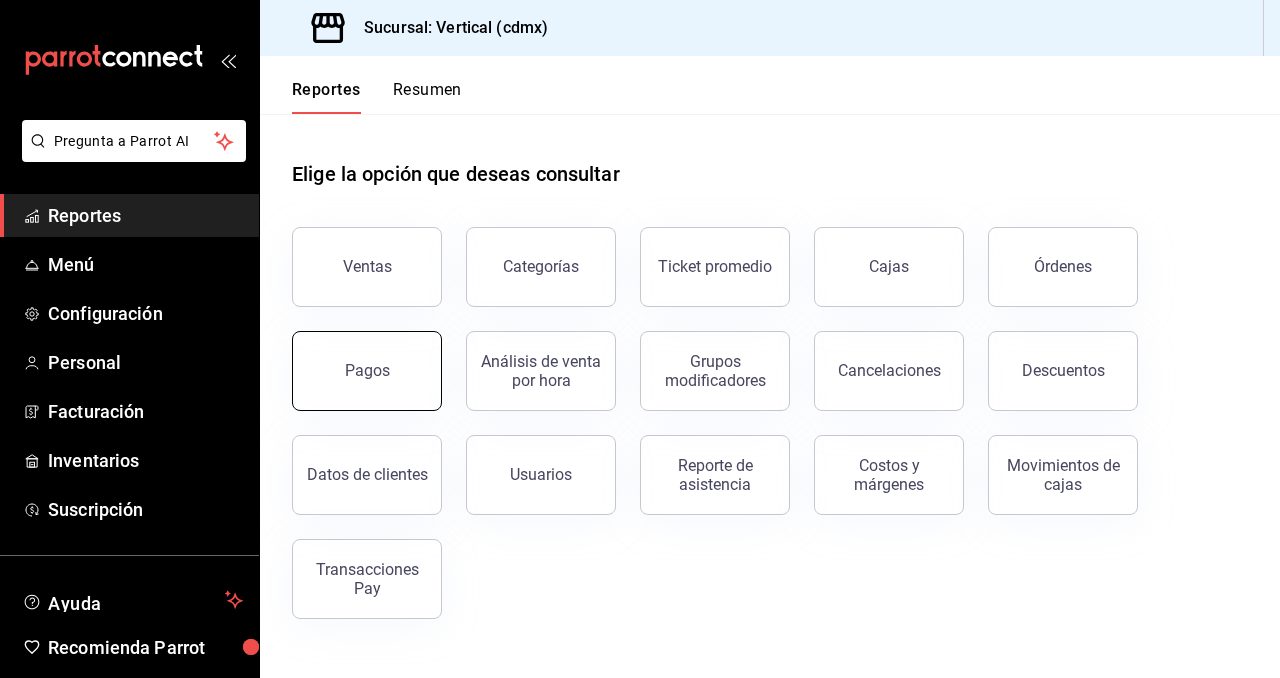 click on "Pagos" at bounding box center [367, 371] 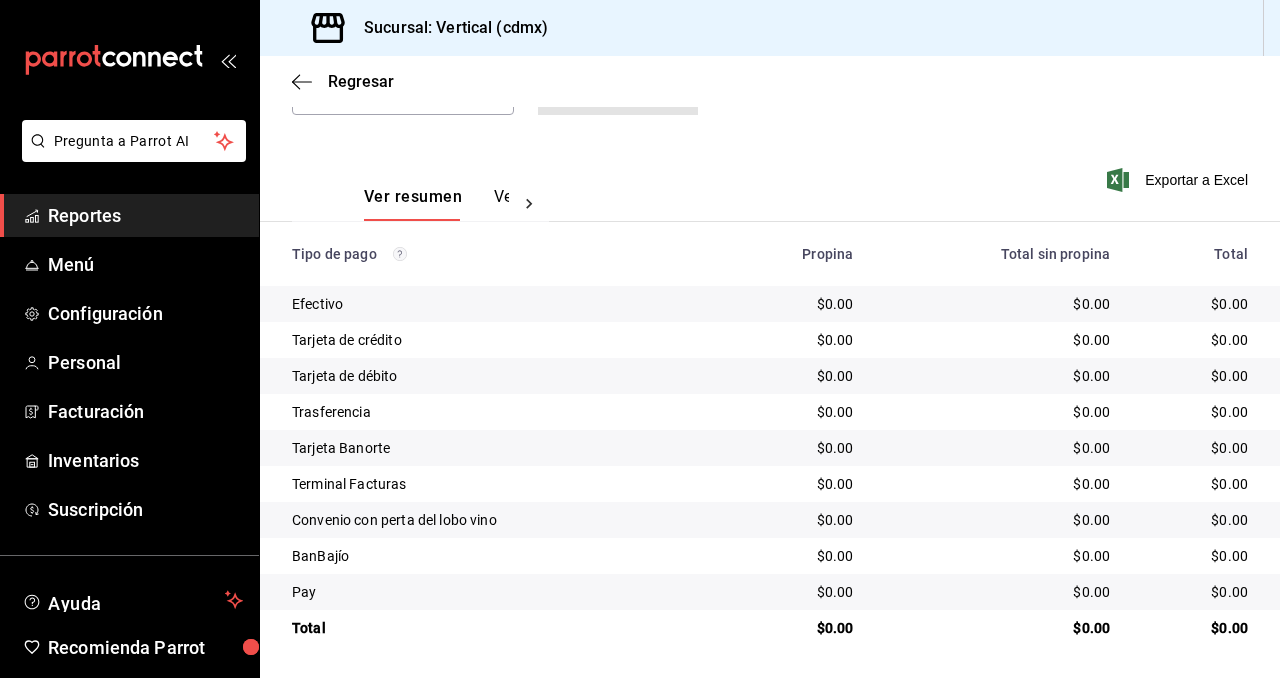 scroll, scrollTop: 0, scrollLeft: 0, axis: both 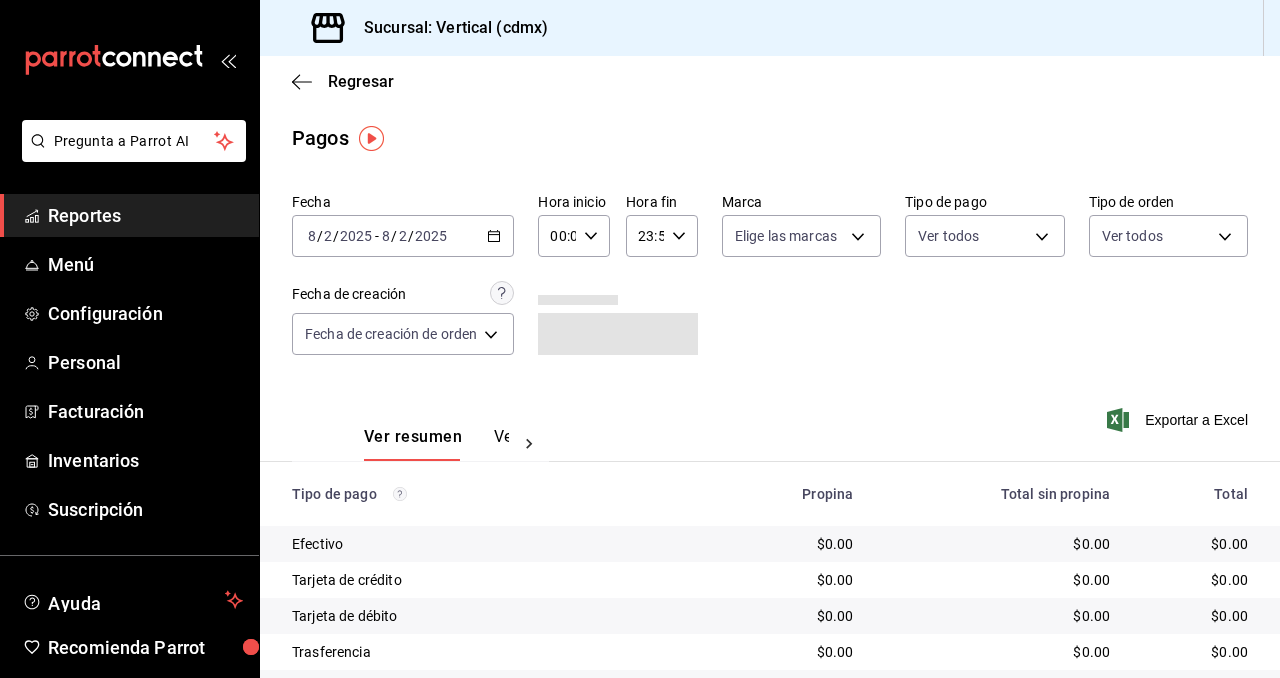 click on "Ver resumen Ver pagos" at bounding box center [436, 444] 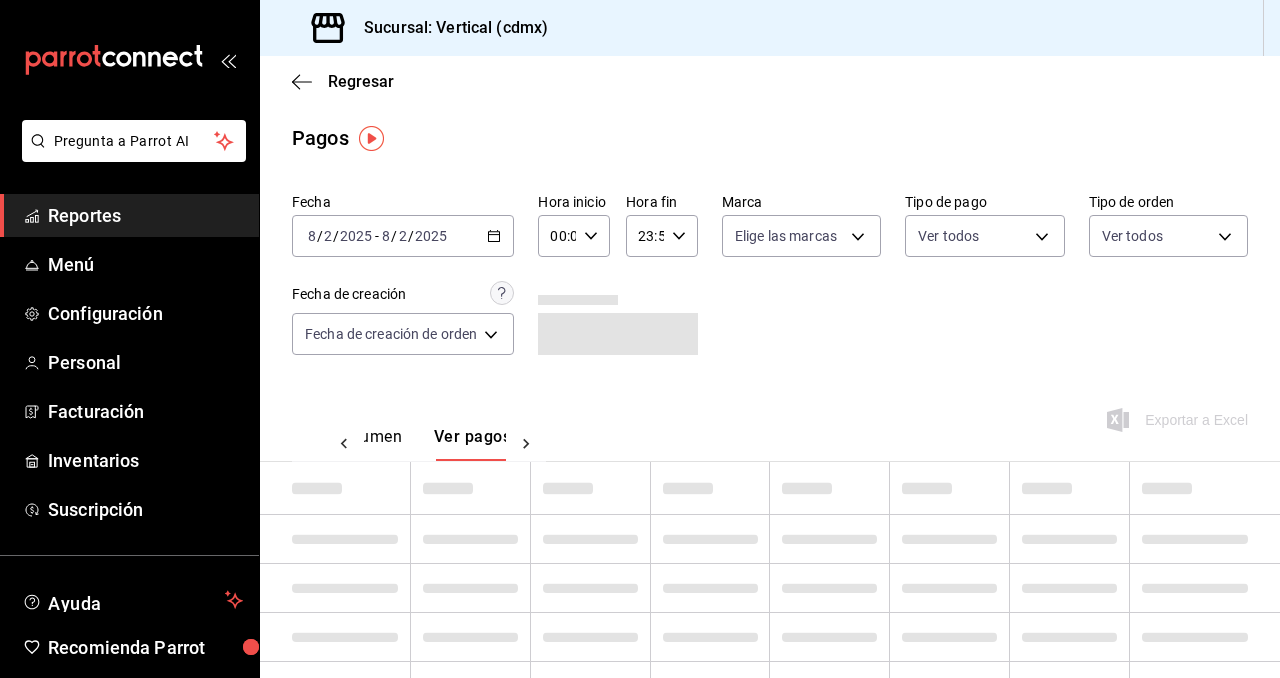 scroll, scrollTop: 0, scrollLeft: 59, axis: horizontal 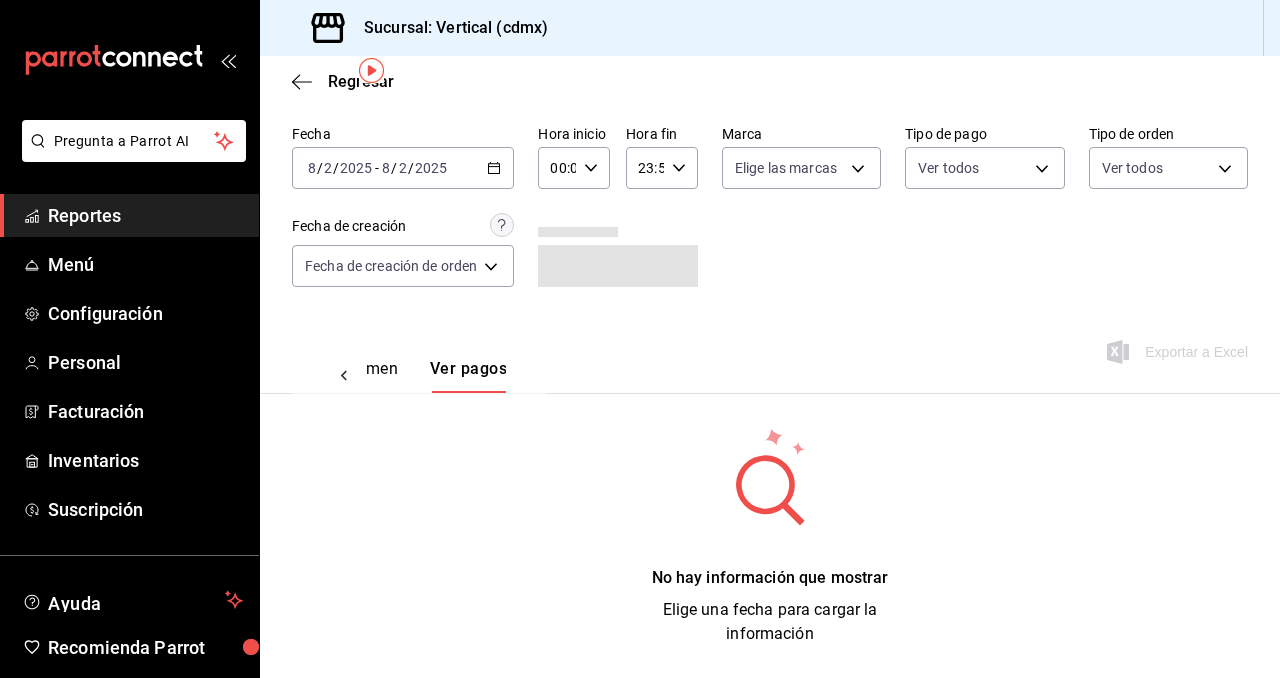 click on "Ver pagos" at bounding box center (468, 376) 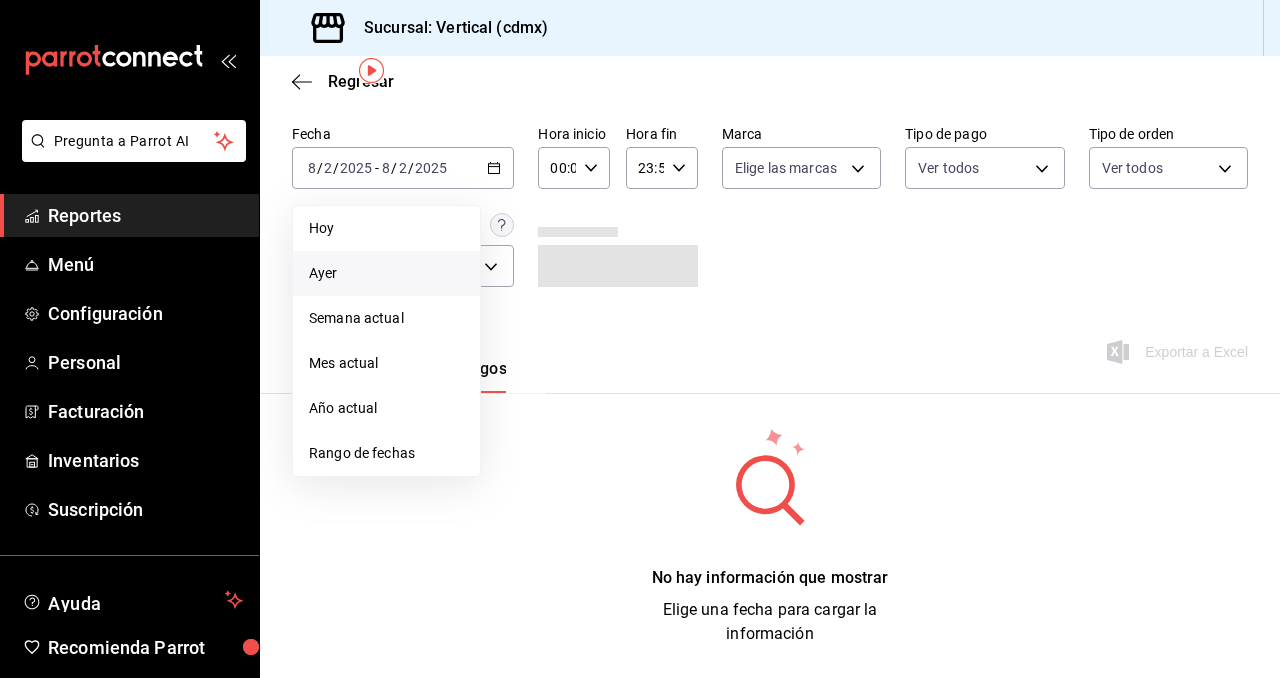 click on "Ayer" at bounding box center (386, 273) 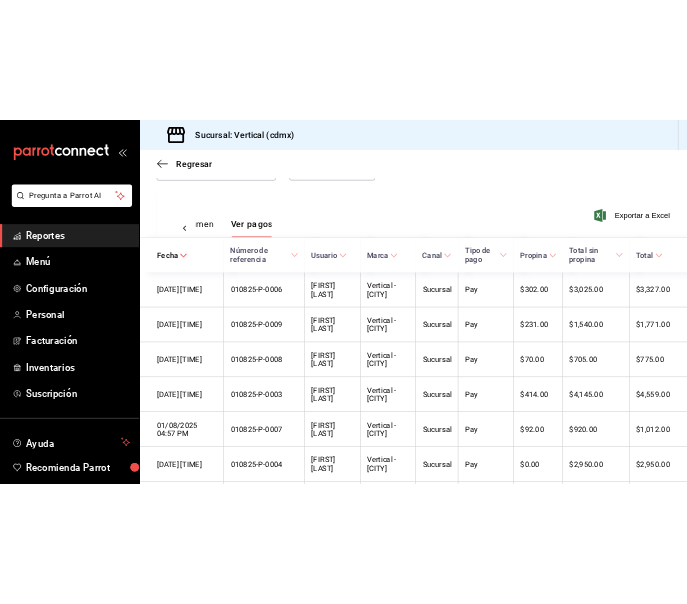 scroll, scrollTop: 409, scrollLeft: 0, axis: vertical 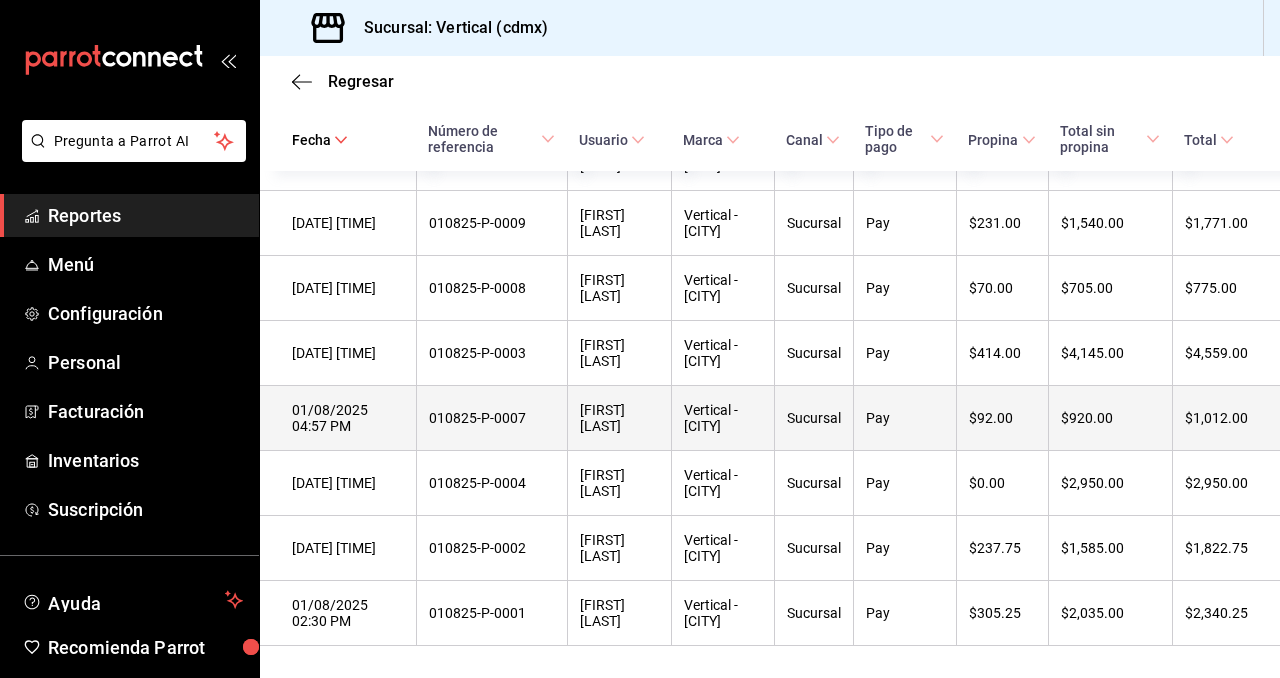click on "010825-P-0007" at bounding box center (491, 418) 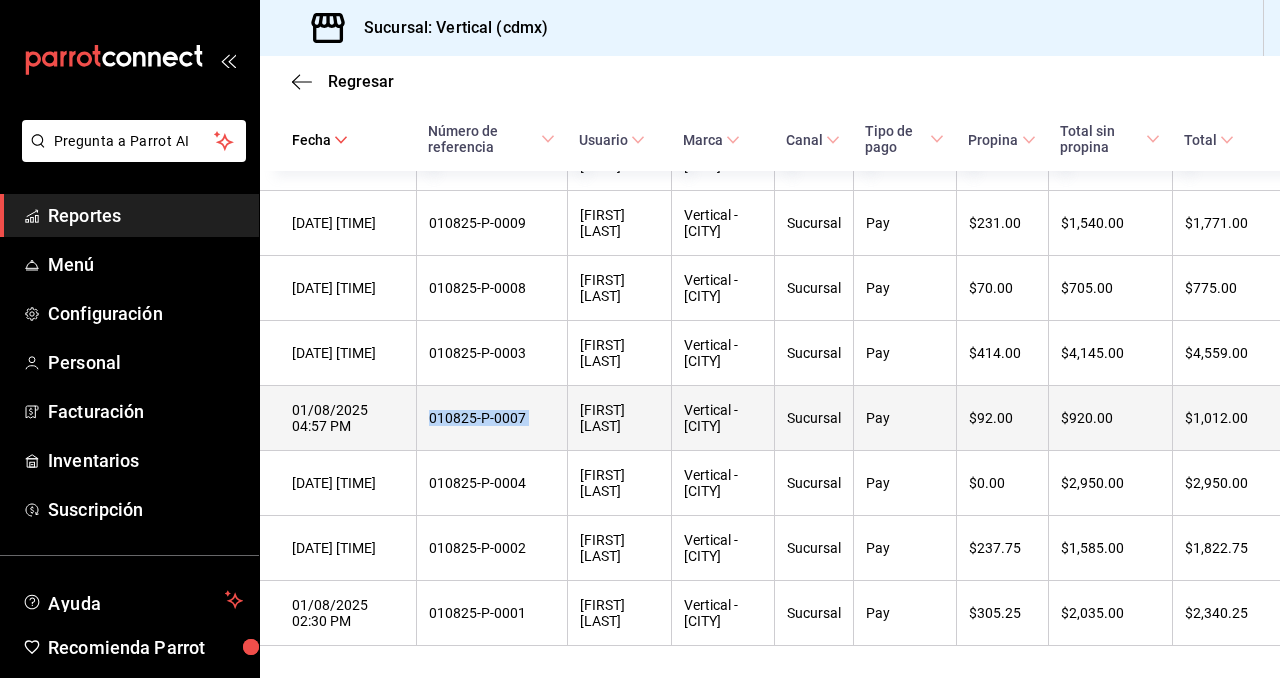 copy on "010825-P-0007" 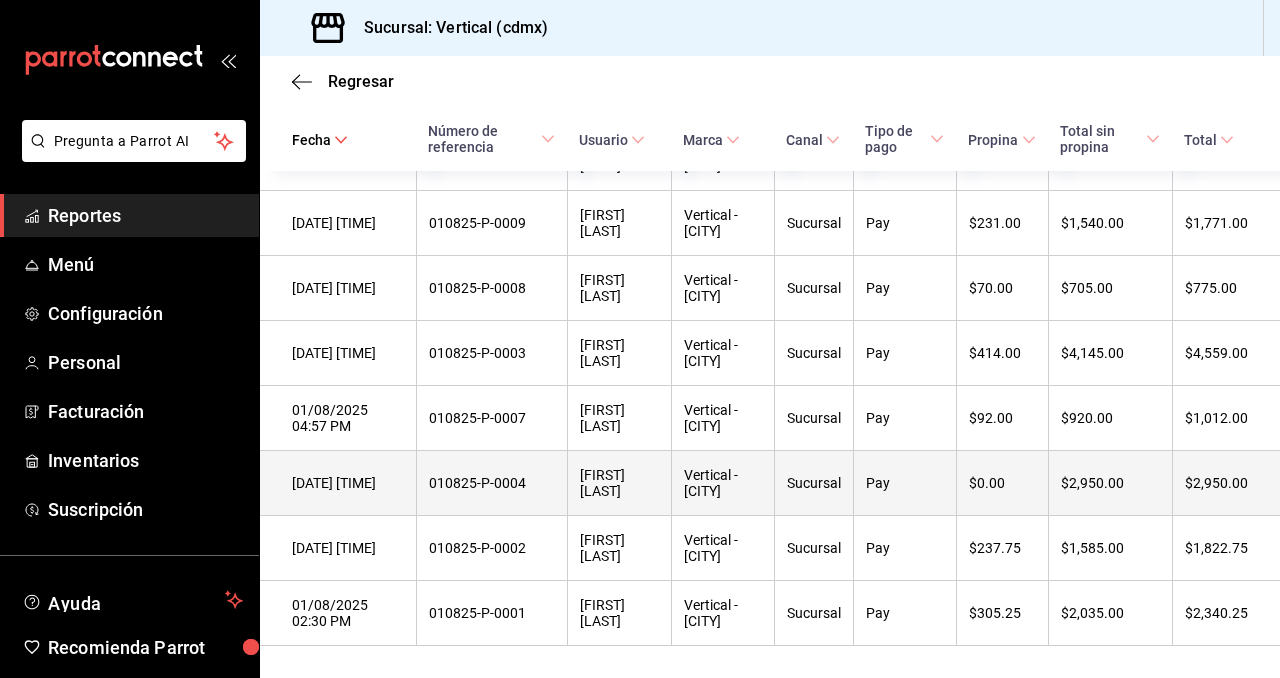 click on "010825-P-0004" at bounding box center [491, 483] 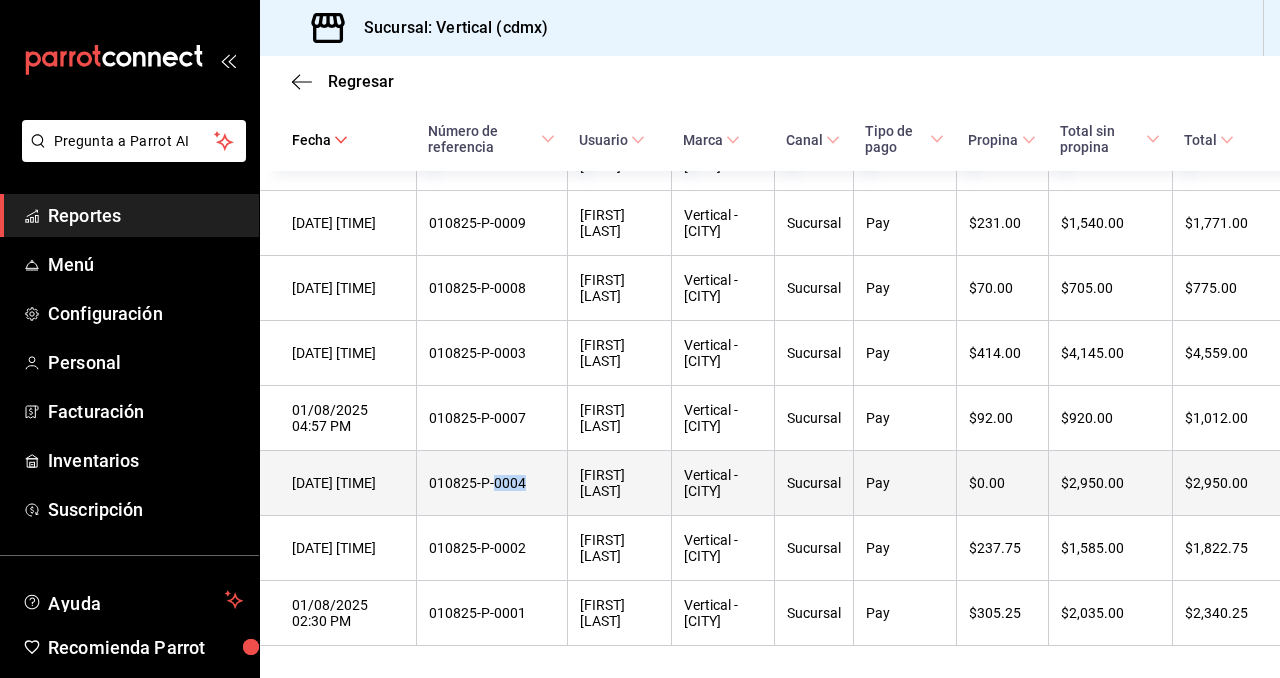 click on "010825-P-0004" at bounding box center [491, 483] 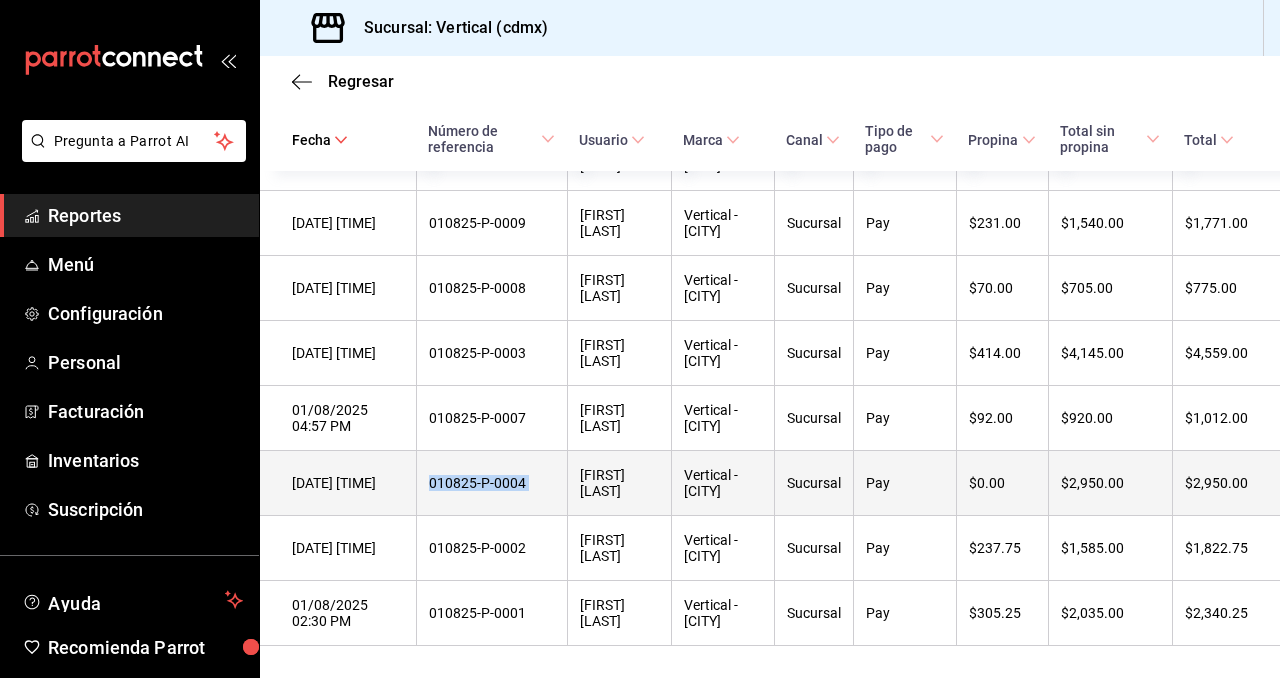 click on "010825-P-0004" at bounding box center [491, 483] 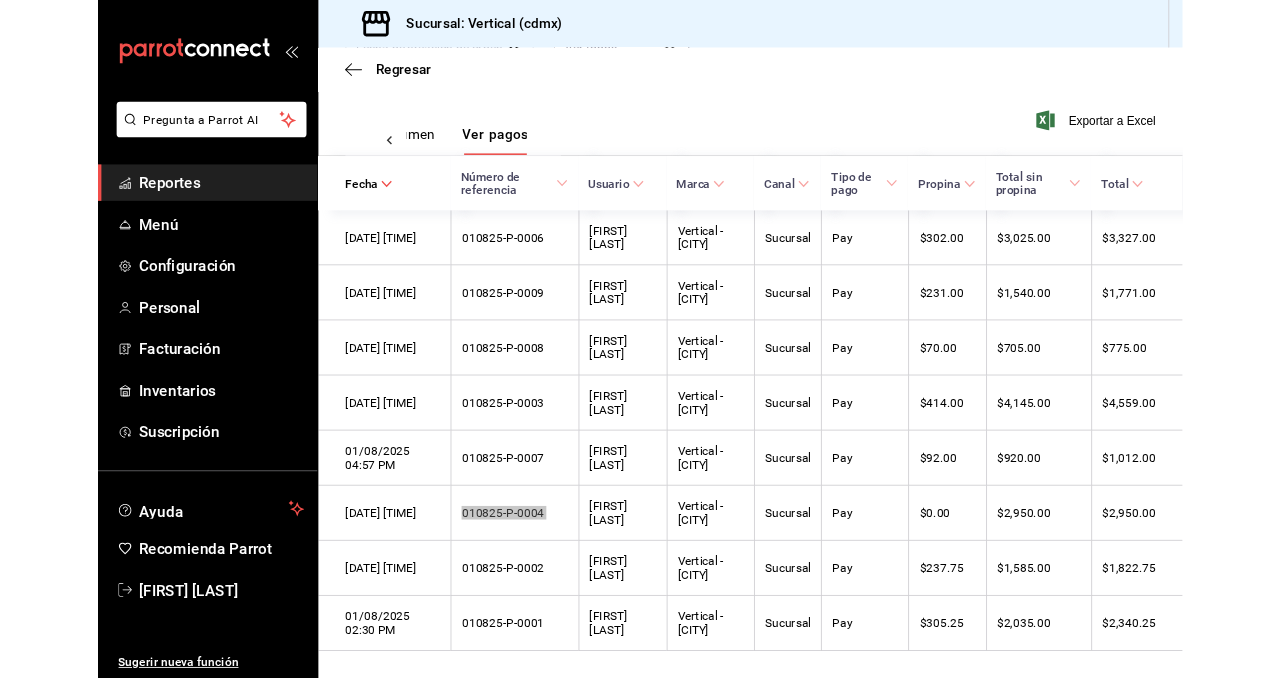 scroll, scrollTop: 287, scrollLeft: 0, axis: vertical 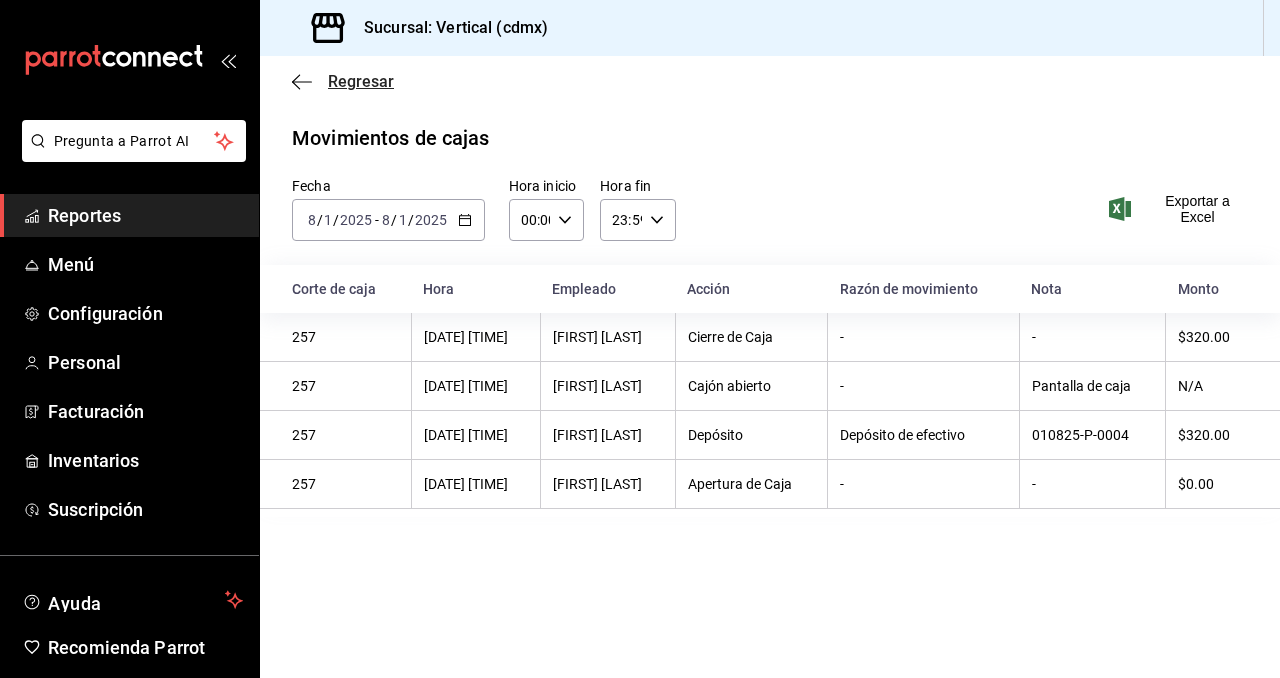click on "Regresar" at bounding box center (361, 81) 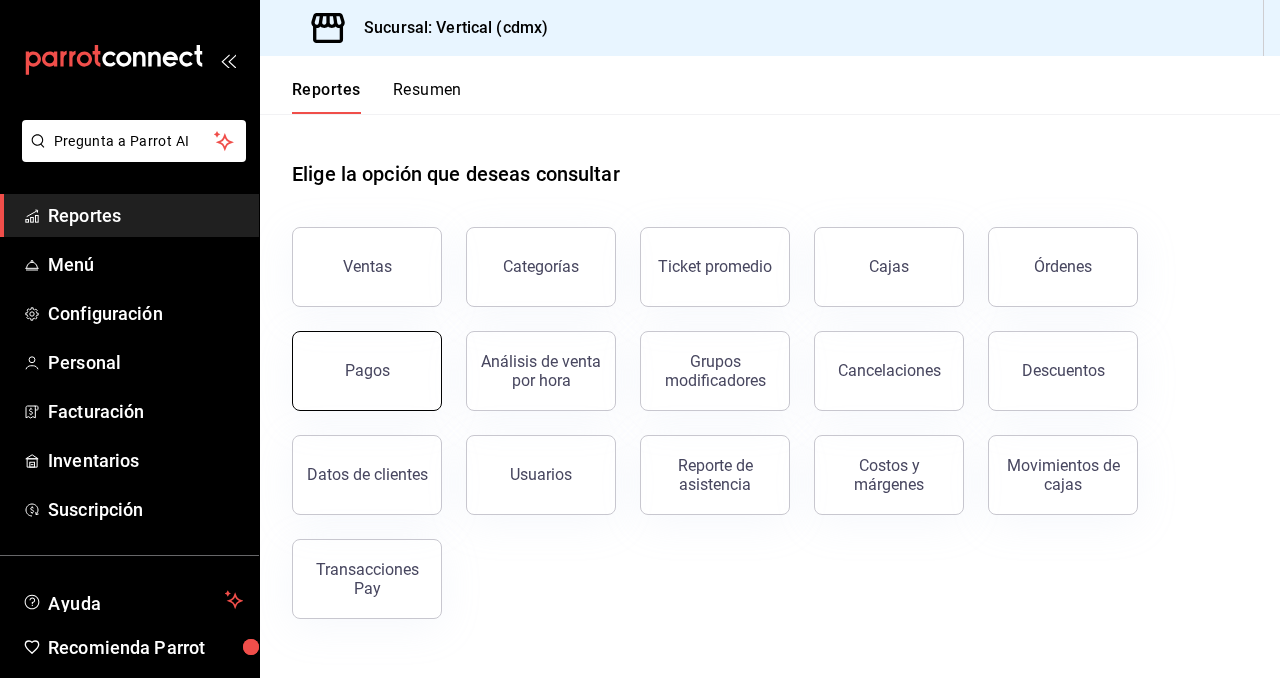 click on "Pagos" at bounding box center (367, 371) 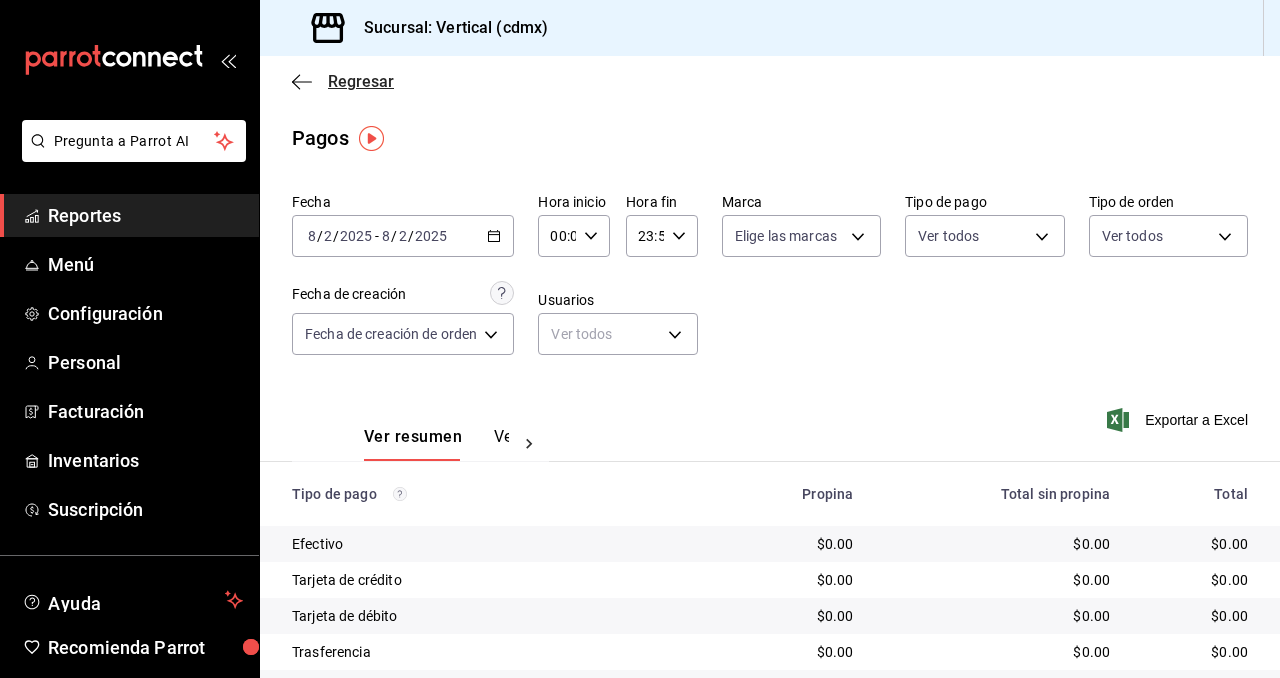 click 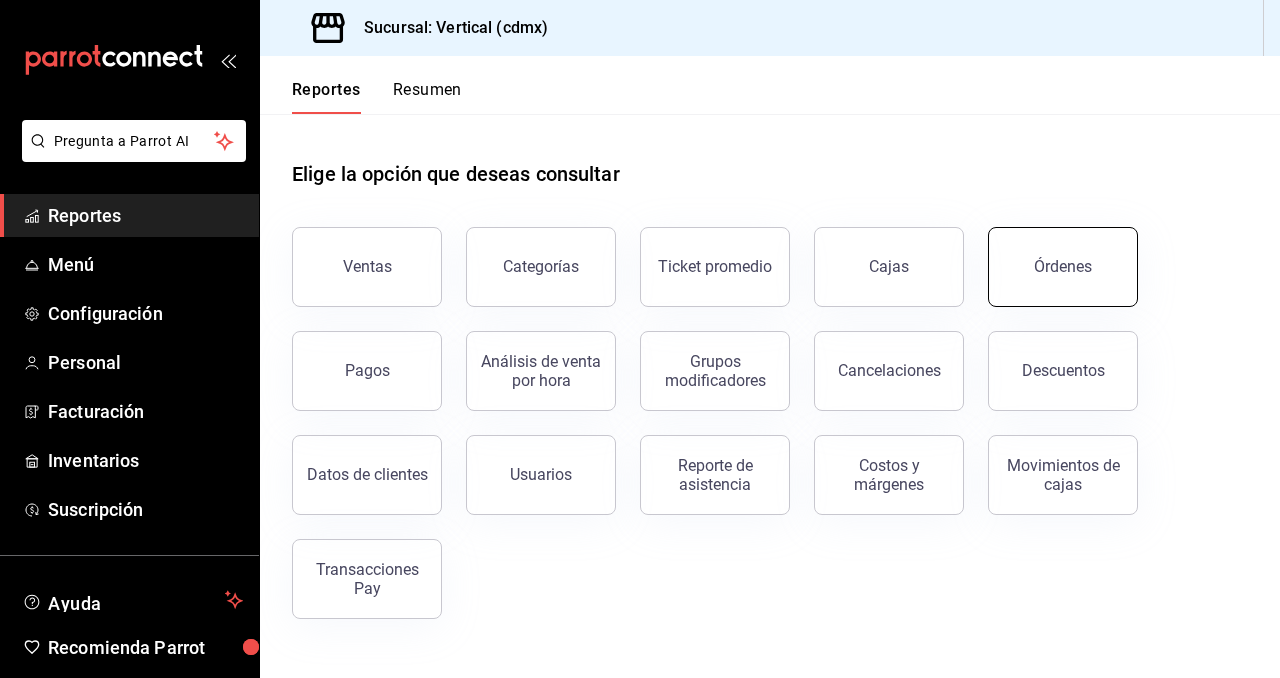 click on "Órdenes" at bounding box center [1063, 267] 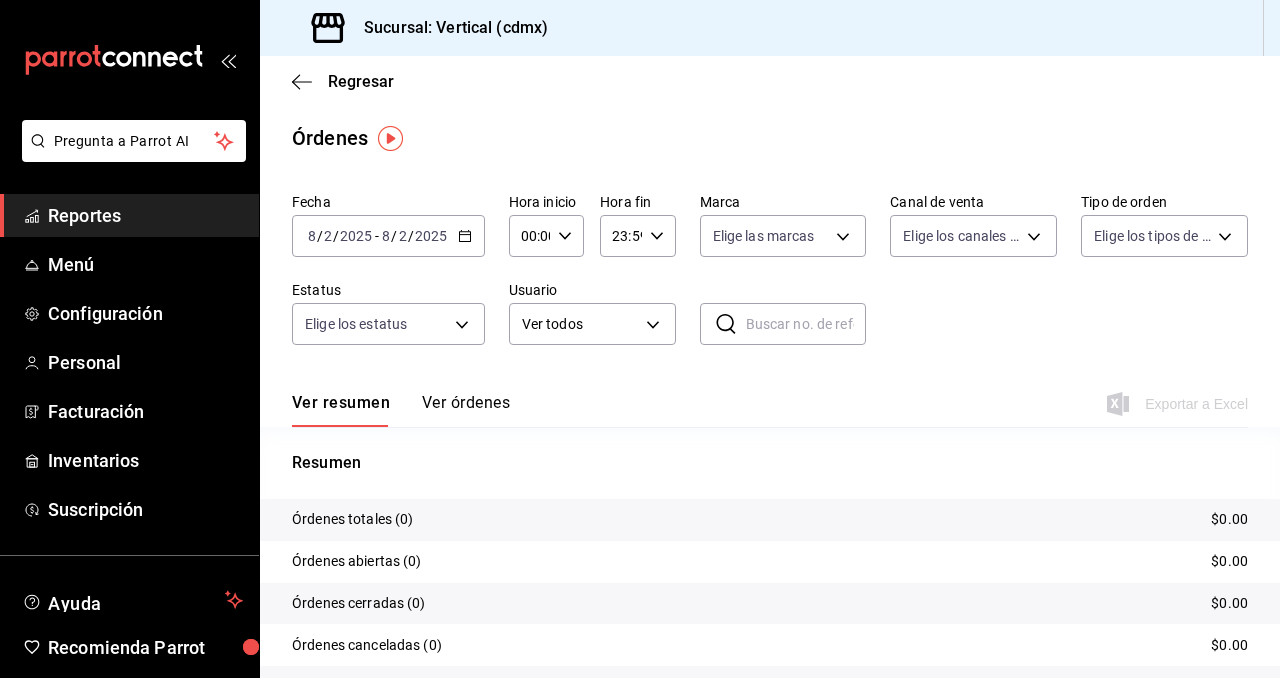click at bounding box center [806, 324] 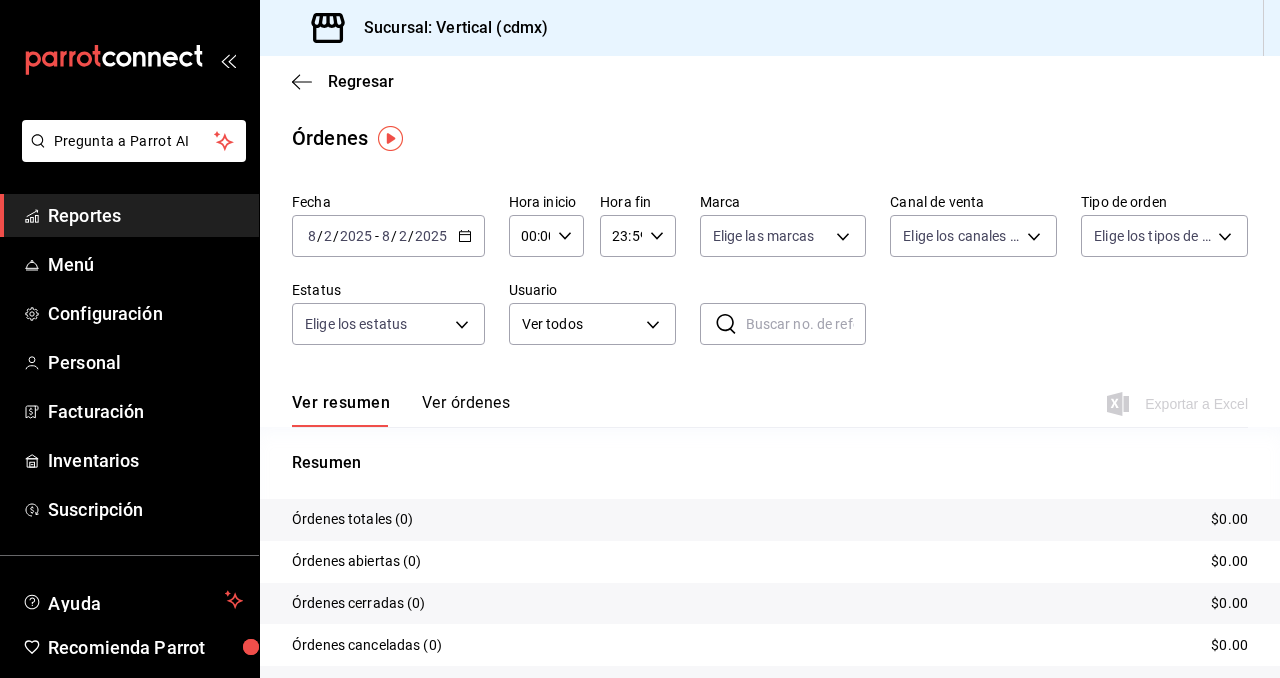 click at bounding box center [806, 324] 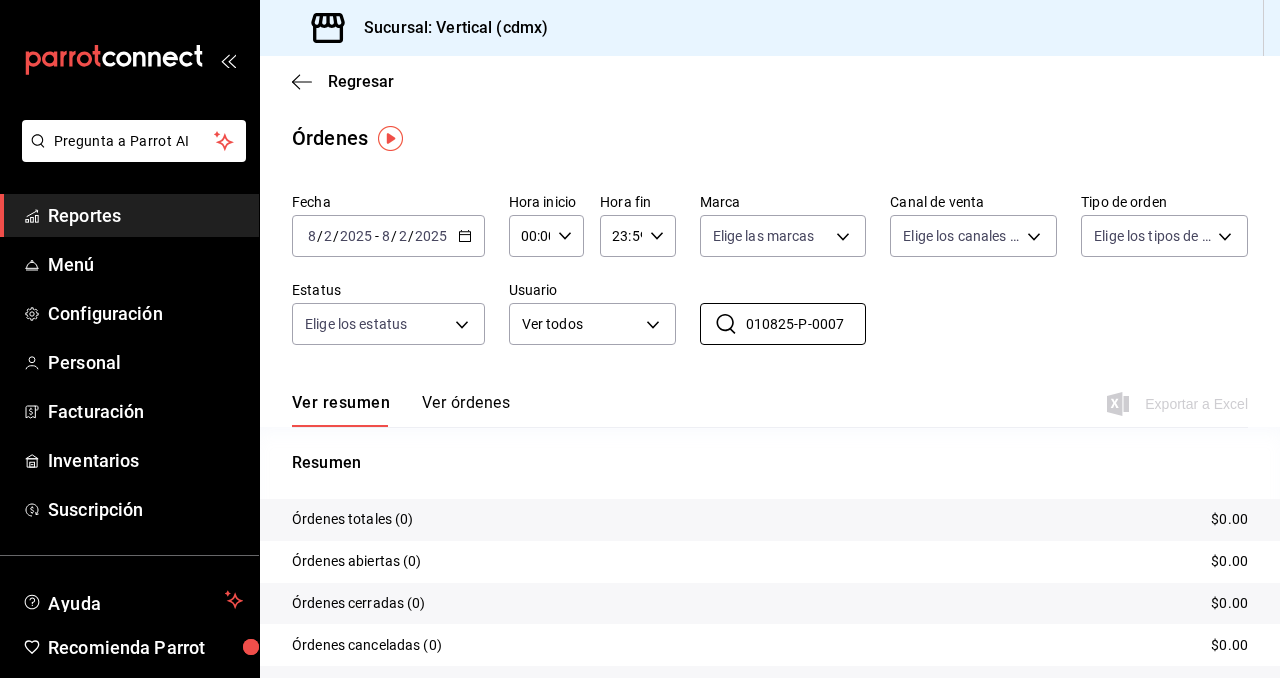 type on "010825-P-0007" 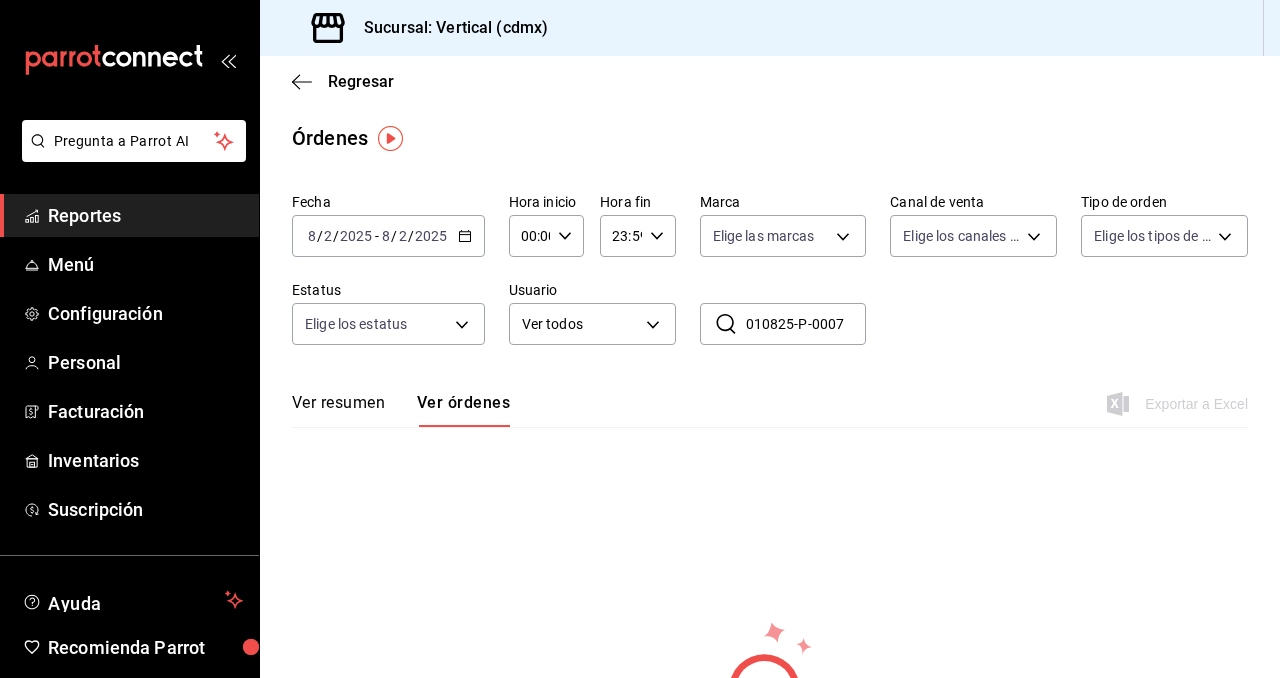 click on "Órdenes" at bounding box center (330, 138) 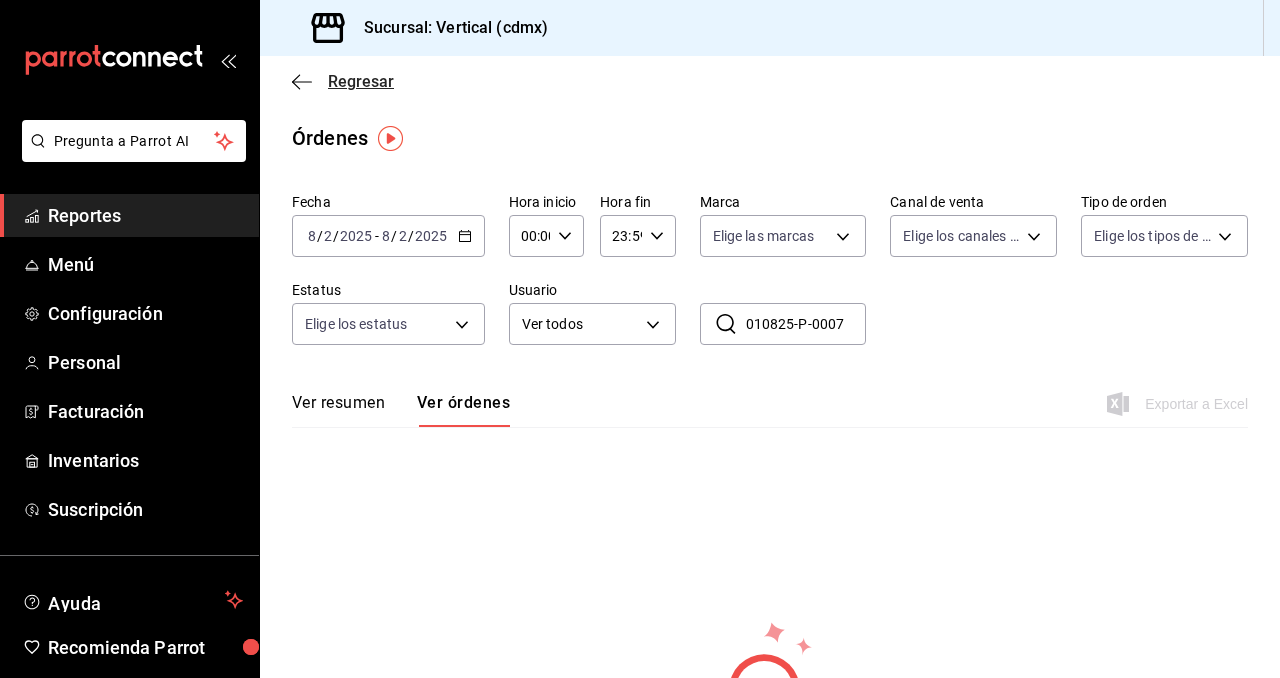 click 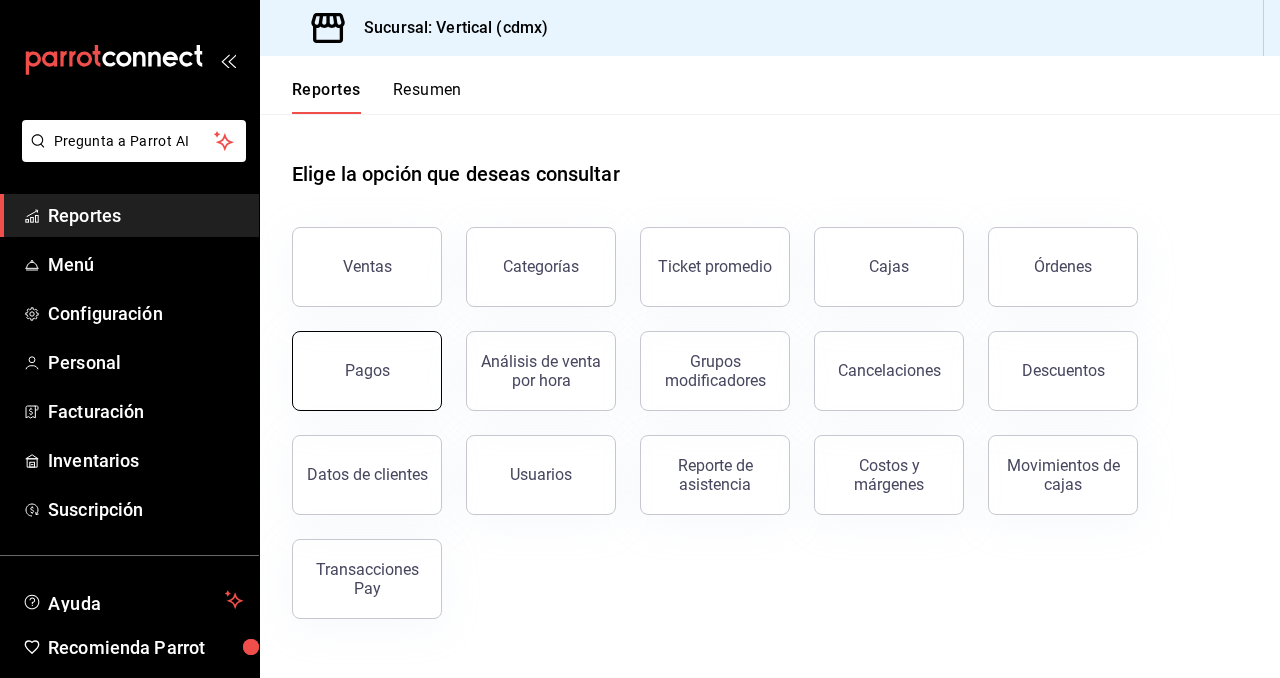 click on "Pagos" at bounding box center [367, 371] 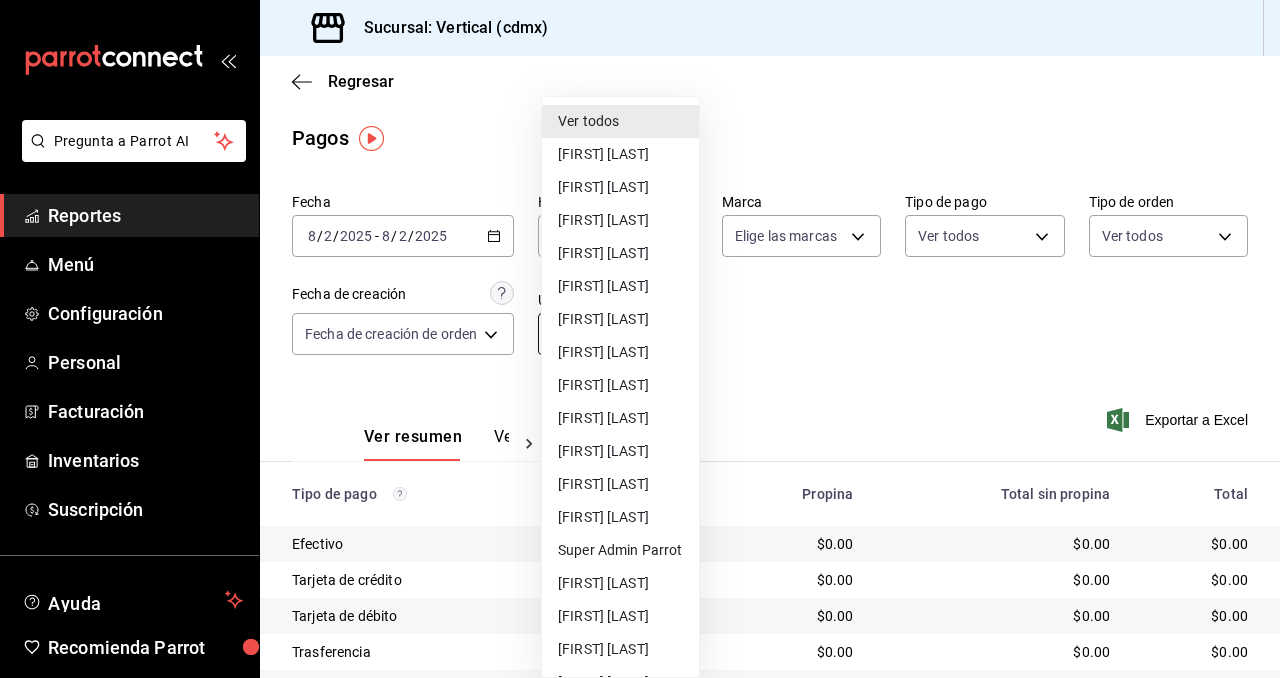 click on "Pregunta a Parrot AI Reportes   Menú   Configuración   Personal   Facturación   Inventarios   Suscripción   Ayuda Recomienda Parrot   [LAST]   Sugerir nueva función   Sucursal: Vertical ([CITY]) Regresar Pagos Fecha [DATE] [DATE] - [DATE] [DATE] Hora inicio 00:00 Hora inicio Hora fin 23:59 Hora fin Marca Elige las marcas Tipo de pago Ver todos Tipo de orden Ver todos Fecha de creación   Fecha de creación de orden ORDER Usuarios Ver todos null Ver resumen Ver pagos Exportar a Excel Tipo de pago   Propina Total sin propina Total Efectivo $0.00 $0.00 $0.00 Tarjeta de crédito $0.00 $0.00 $0.00 Tarjeta de débito $0.00 $0.00 $0.00 Trasferencia $0.00 $0.00 $0.00 Tarjeta Banorte $0.00 $0.00 $0.00 Terminal Facturas $0.00 $0.00 $0.00 Convenio con perta del lobo vino $0.00 $0.00 $0.00 BanBajío $0.00 $0.00 $0.00 Pay $0.00 $0.00 $0.00 Total $0.00 $0.00 $0.00 Pregunta a Parrot AI Reportes   Menú   Configuración   Personal   Facturación   Inventarios   Suscripción   Ayuda   [LAST]" at bounding box center [640, 339] 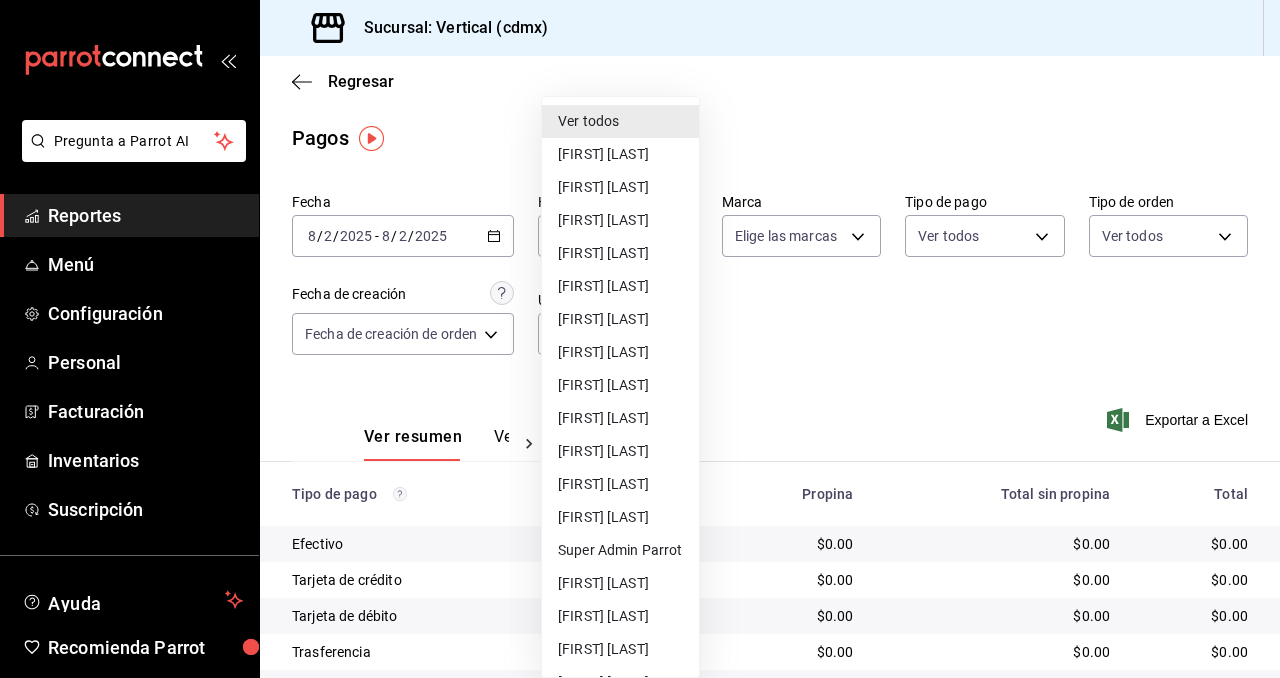click at bounding box center (640, 339) 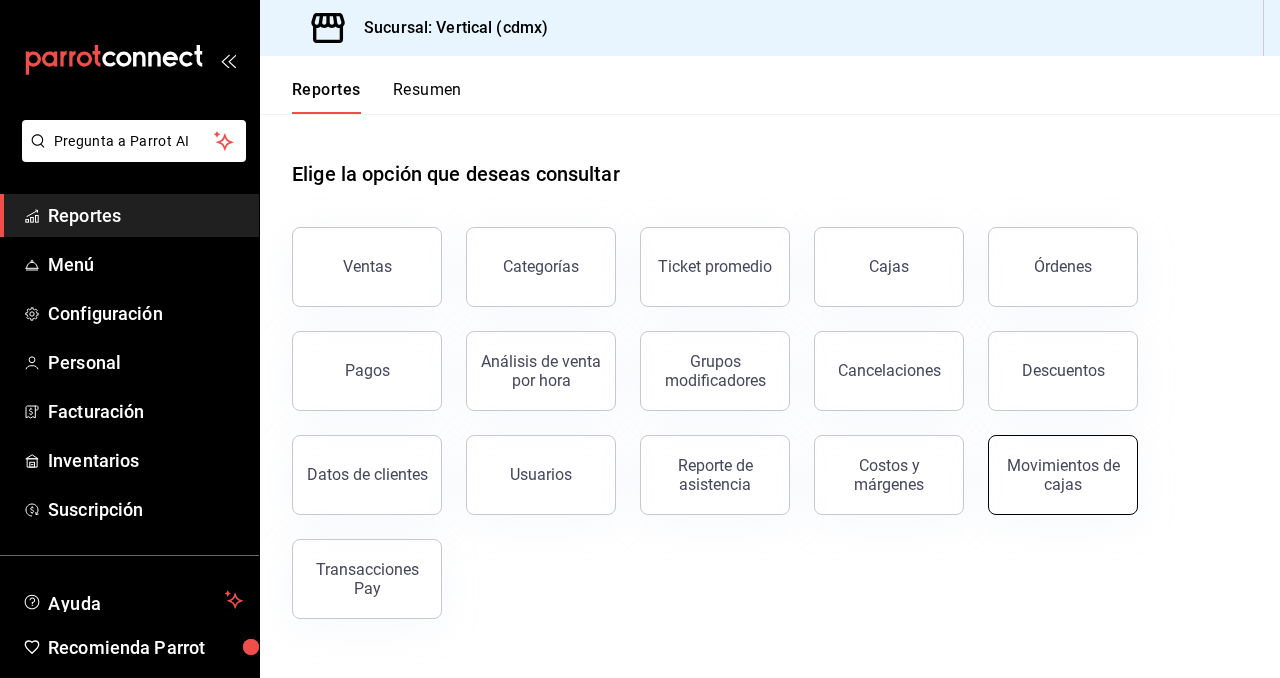 click on "Movimientos de cajas" at bounding box center (1063, 475) 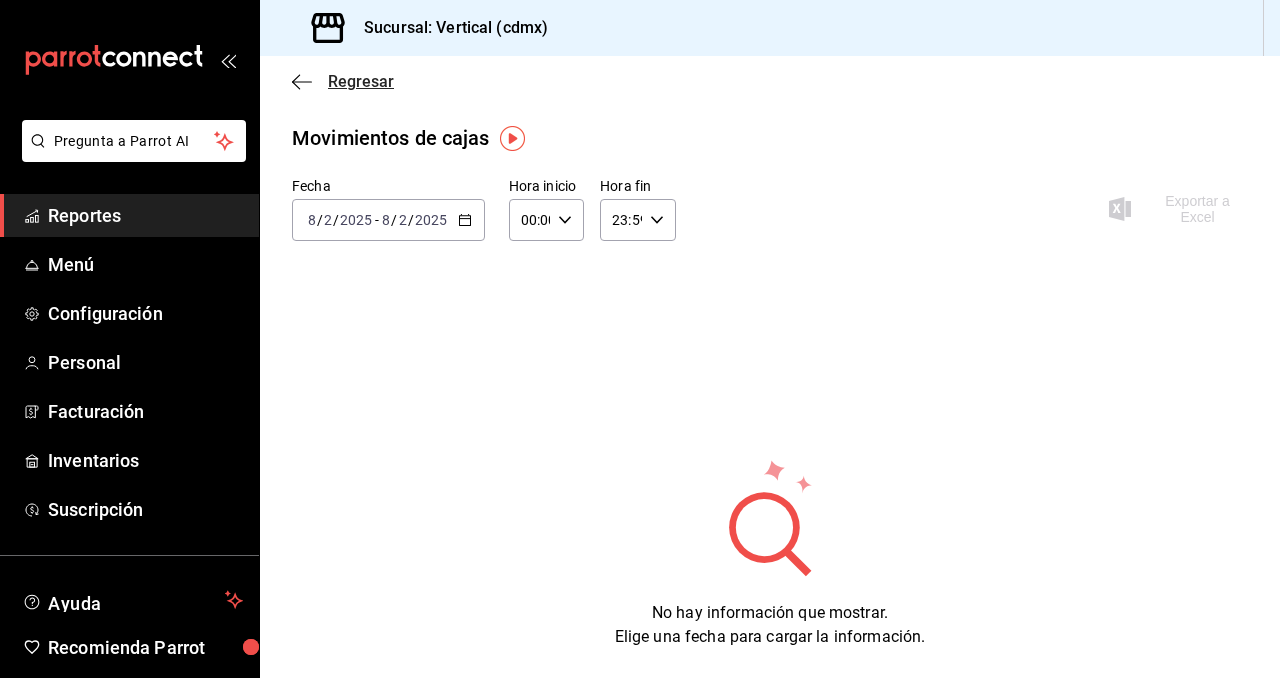 click 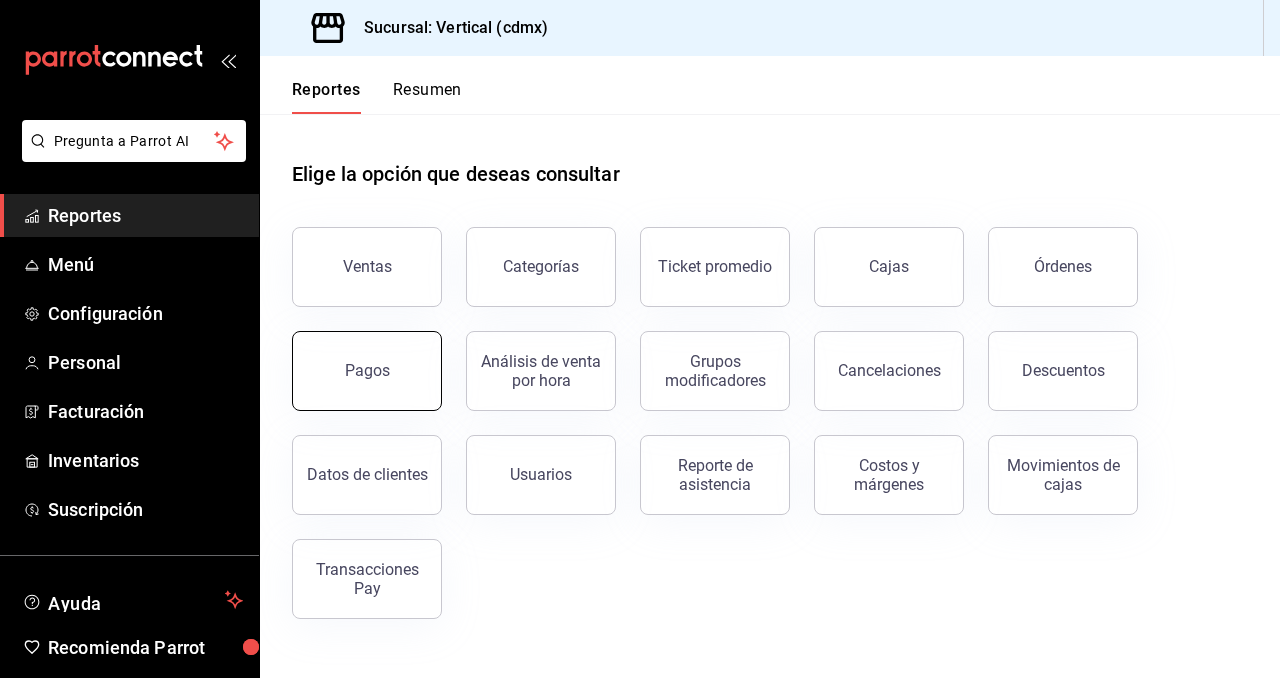 click on "Pagos" at bounding box center [367, 371] 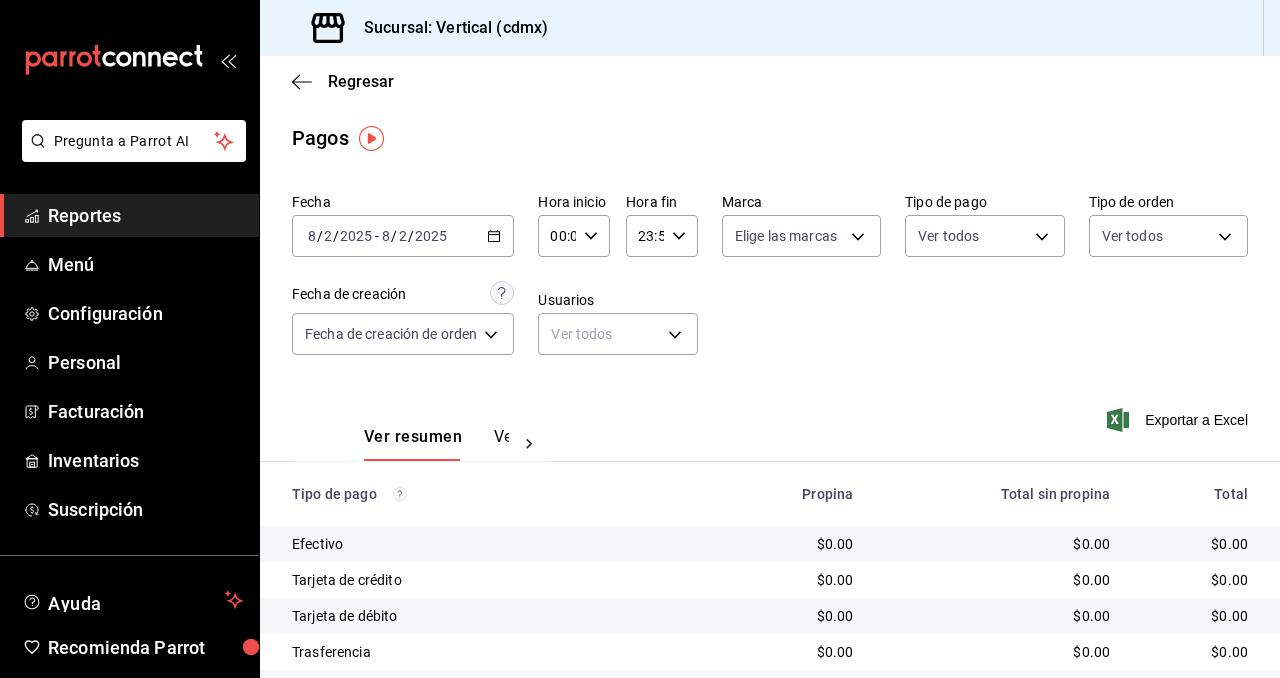 click 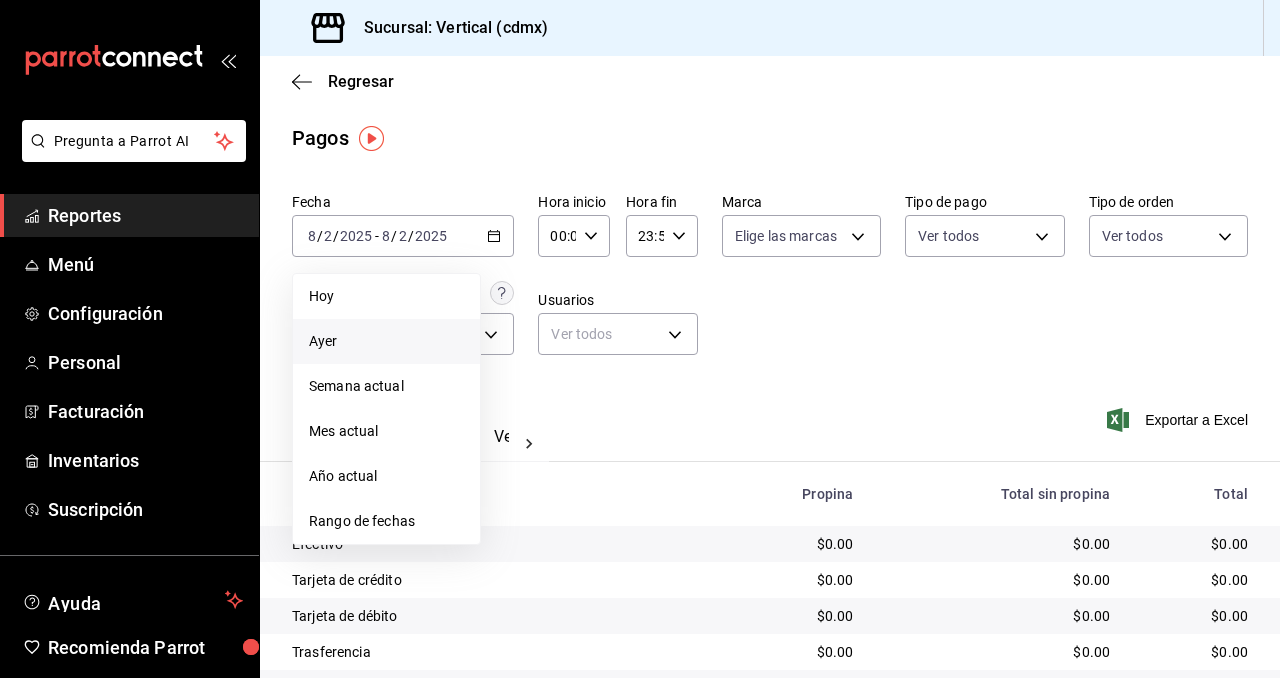 click on "Ayer" at bounding box center [386, 341] 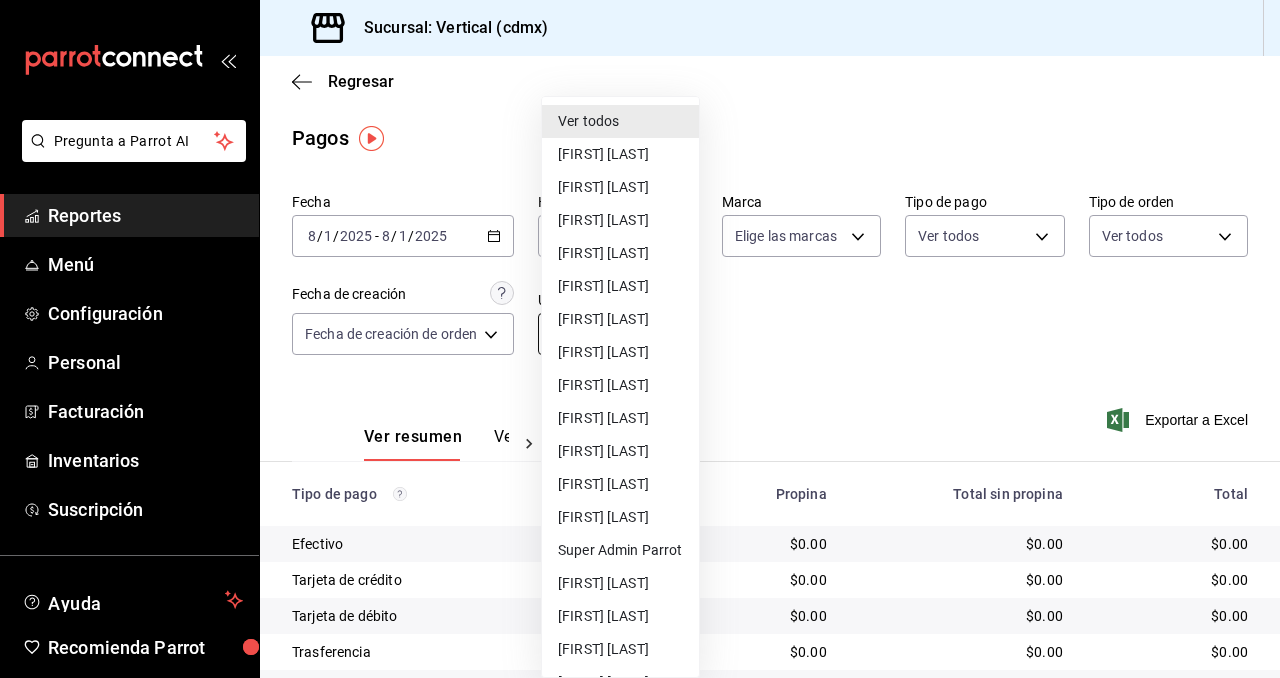click on "Pregunta a Parrot AI Reportes   Menú   Configuración   Personal   Facturación   Inventarios     Ayuda Recomienda Parrot   [LAST]   Sugerir nueva función   Sucursal: Vertical ([CITY]) Regresar Pagos Fecha [DATE] [DATE] - [DATE] [DATE] Hora inicio 00:00 Hora inicio Hora fin 23:59 Hora fin Marca Elige las marcas Tipo de pago Ver todos Tipo de orden Ver todos Fecha de creación   Fecha de creación de orden ORDER Usuarios Ver todos null Ver resumen Ver pagos Exportar a Excel Tipo de pago   Propina Total sin propina Total Efectivo $0.00 $0.00 $0.00 Tarjeta de crédito $0.00 $0.00 $0.00 Tarjeta de débito $0.00 $0.00 $0.00 Trasferencia $0.00 $0.00 $0.00 Tarjeta Banorte $0.00 $0.00 $0.00 Terminal Facturas $0.00 $0.00 $0.00 Convenio con perta del lobo vino $0.00 $0.00 $0.00 BanBajío $0.00 $0.00 $0.00 Pay $1,652.00 $16,905.00 $18,557.00 Total $1,652.00 $16,905.00 $18,557.00 Pregunta a Parrot AI Reportes   Menú   Configuración   Personal   Facturación   Inventarios     Ayuda" at bounding box center (640, 339) 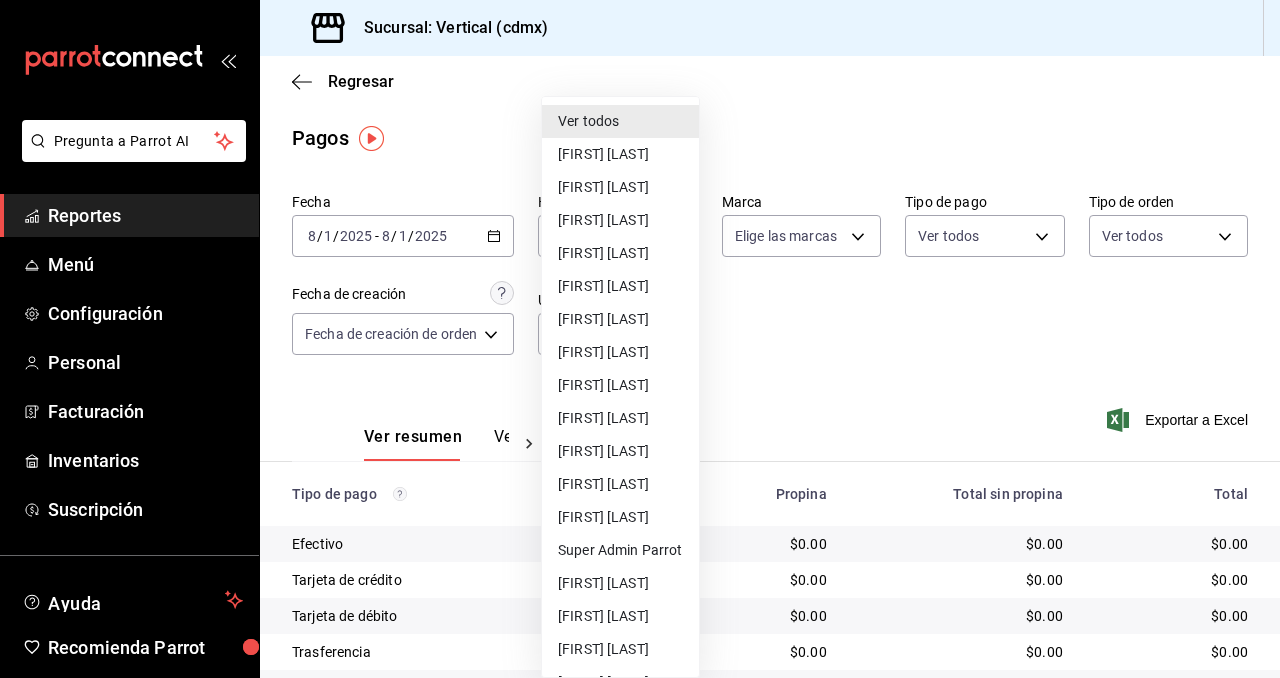 click at bounding box center (640, 339) 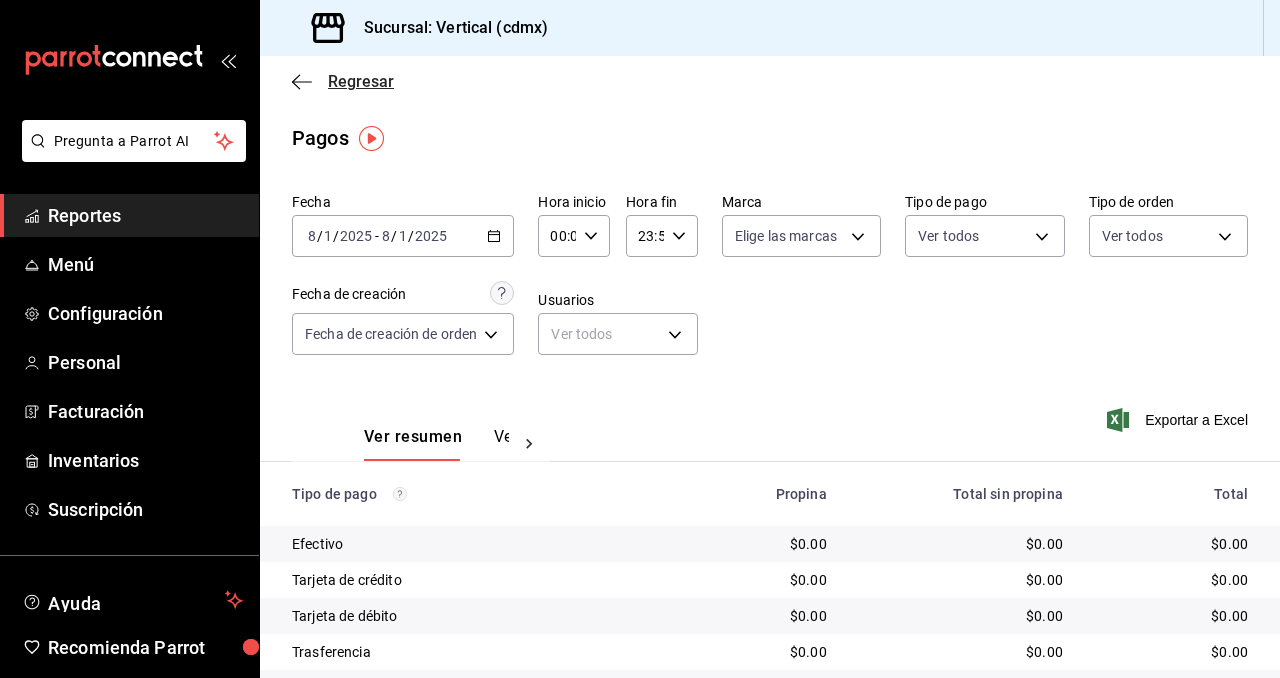 click 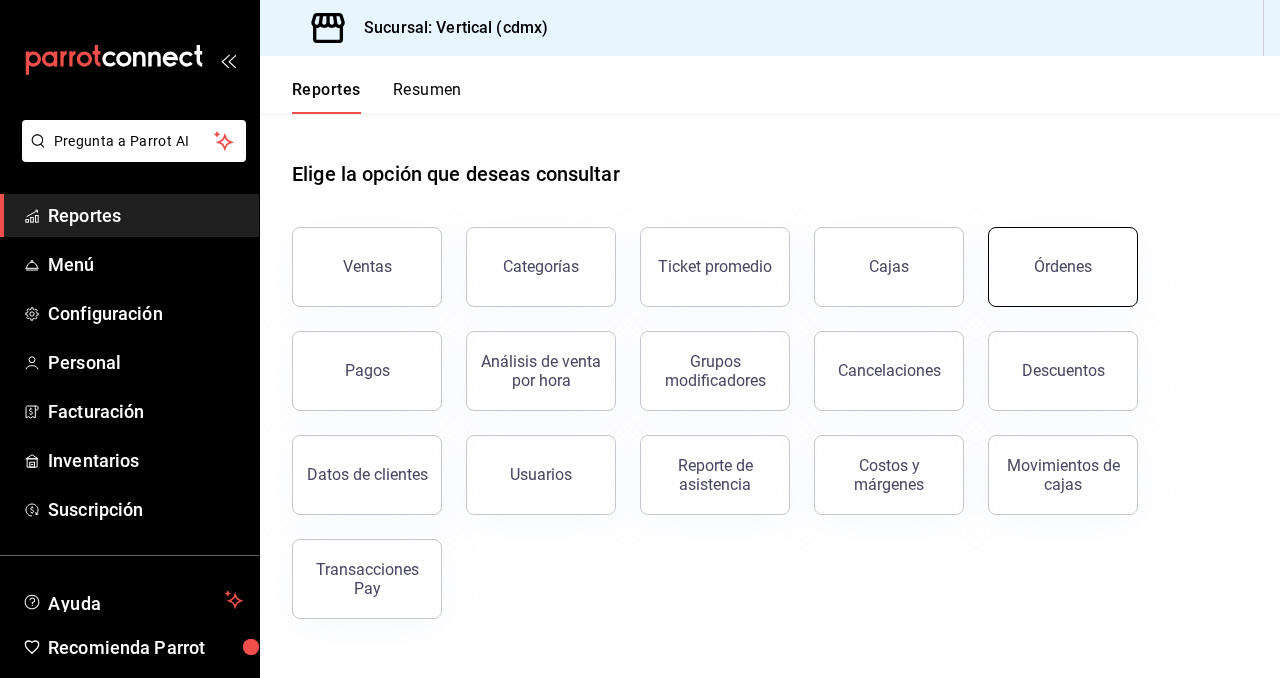 click on "Órdenes" at bounding box center [1063, 267] 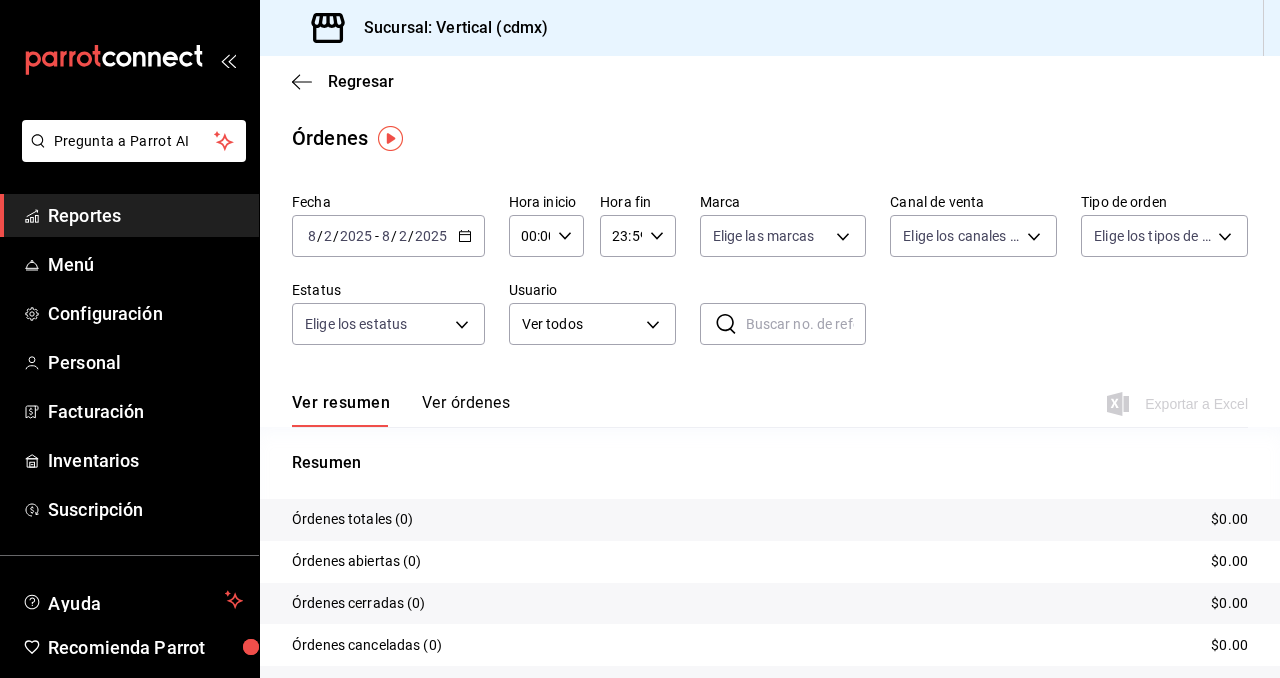 click at bounding box center [806, 324] 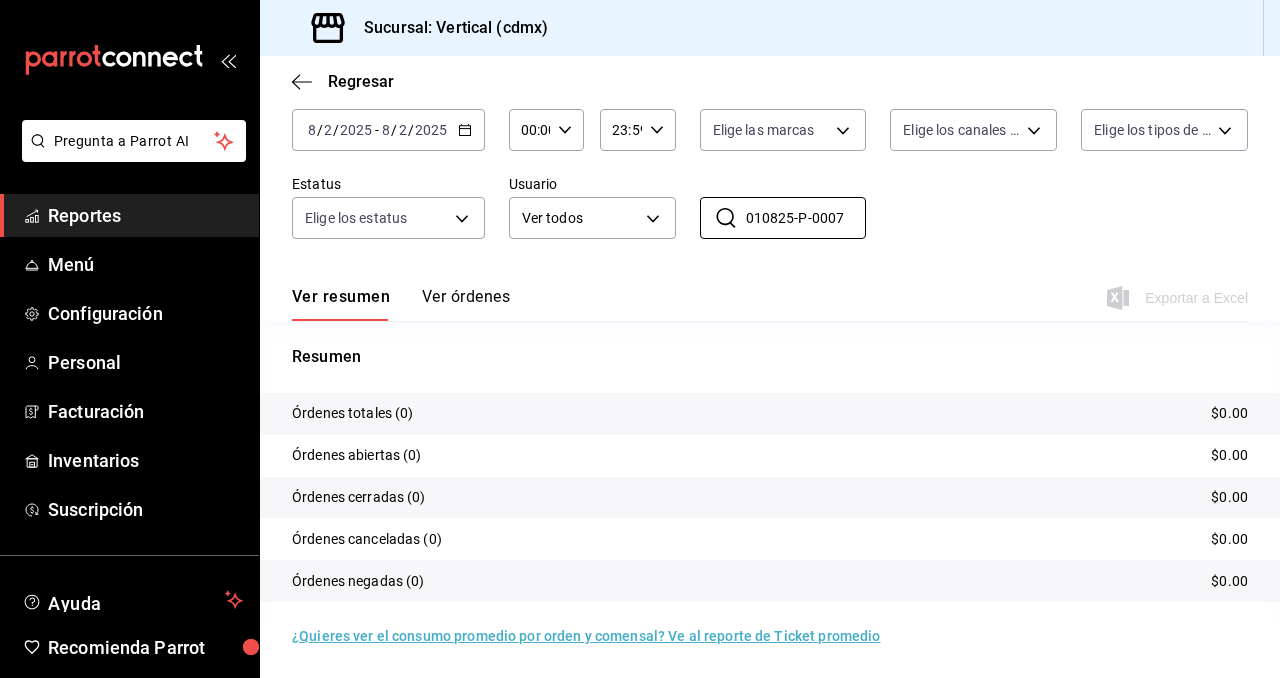 scroll, scrollTop: 107, scrollLeft: 0, axis: vertical 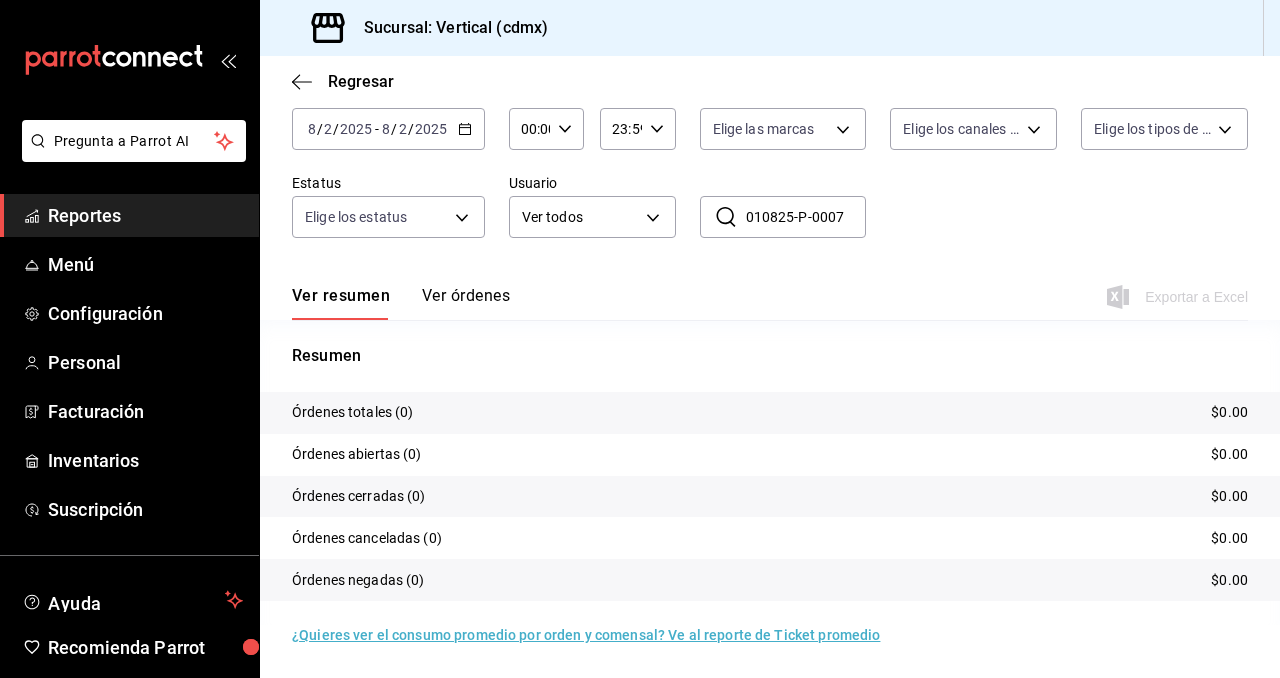 click on "010825-P-0007" at bounding box center (806, 217) 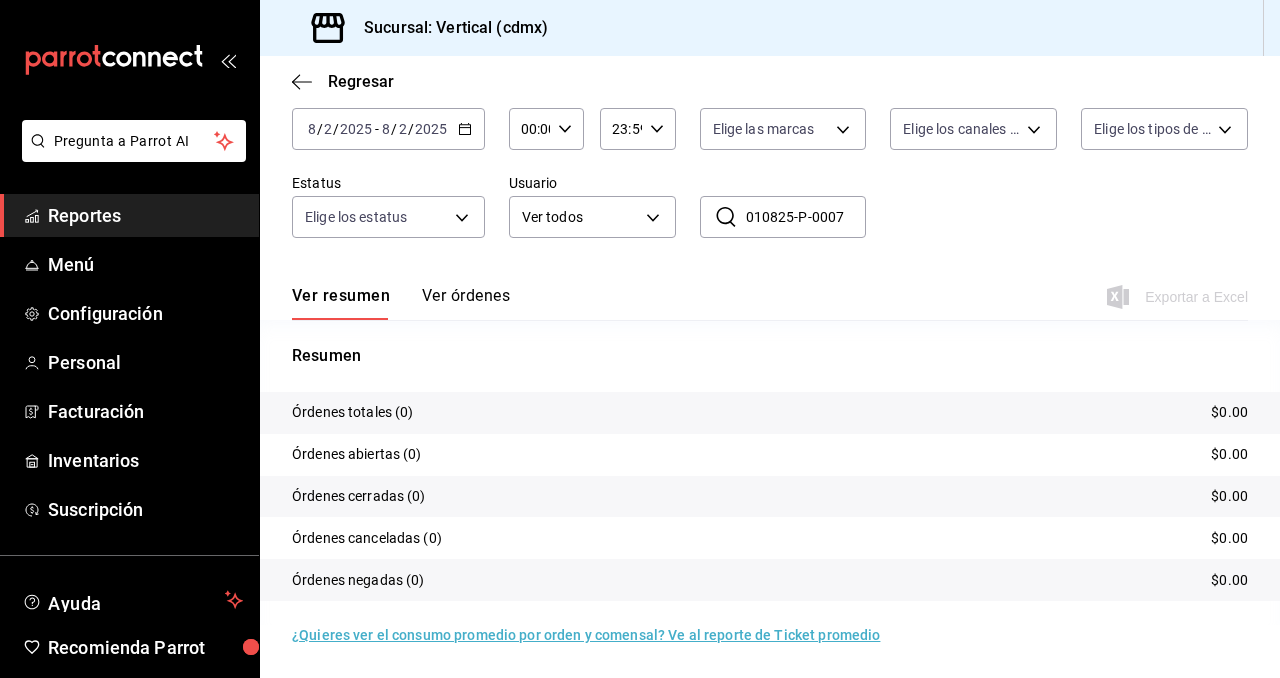 click on "010825-P-0007" at bounding box center (806, 217) 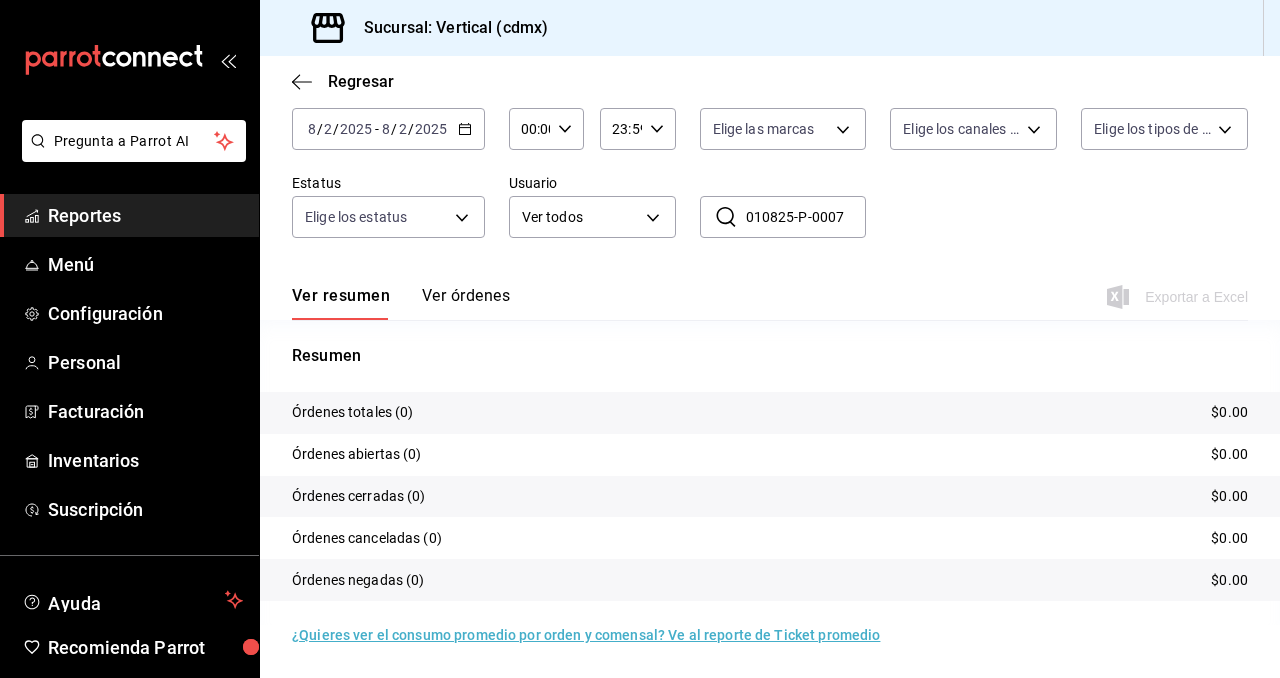 paste on "4" 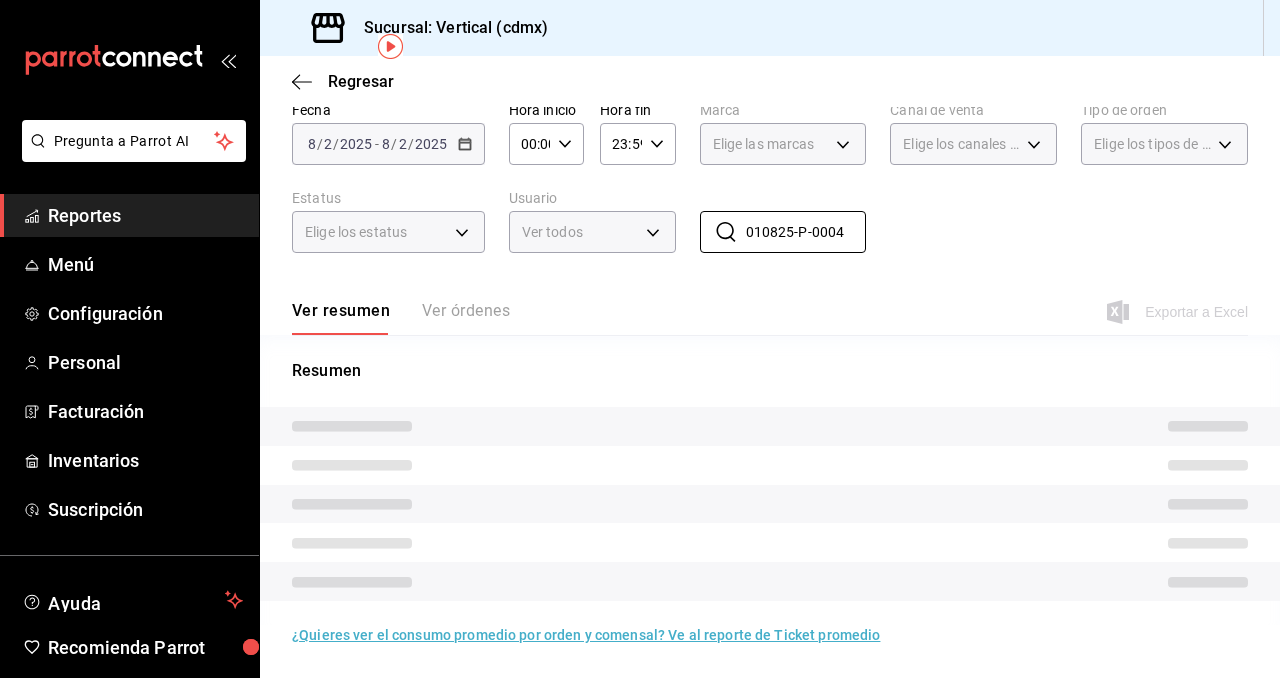 scroll, scrollTop: 107, scrollLeft: 0, axis: vertical 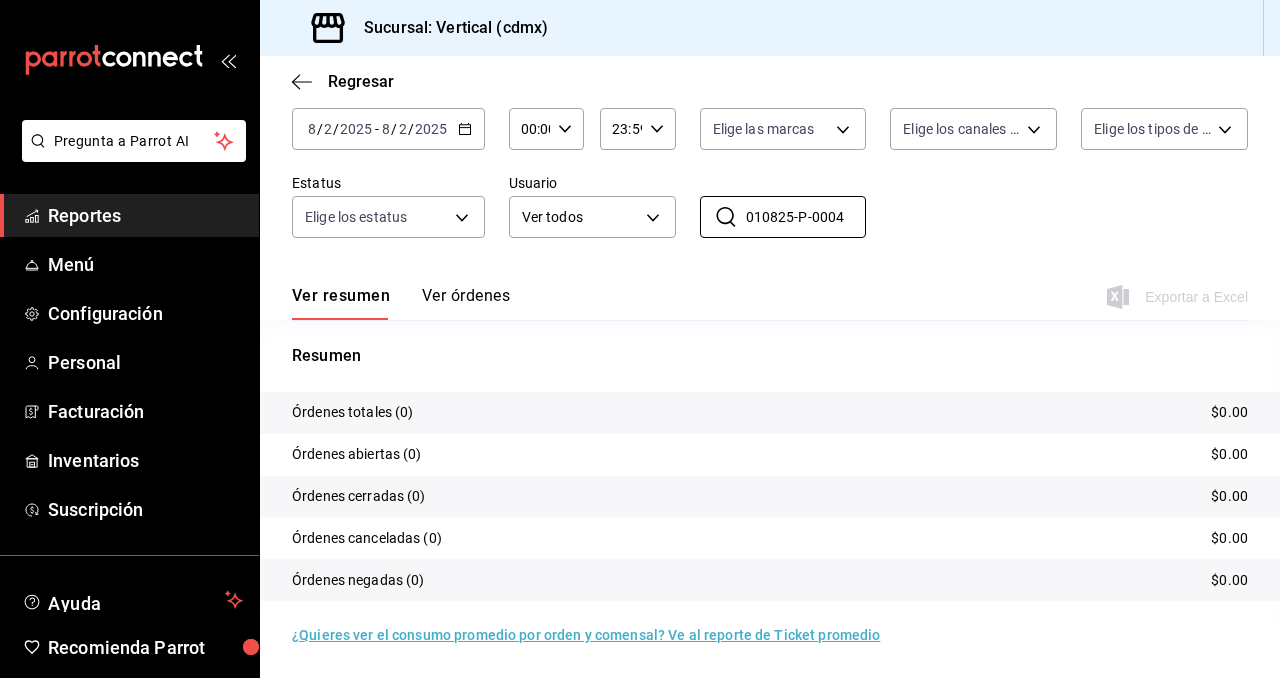 type on "010825-P-0004" 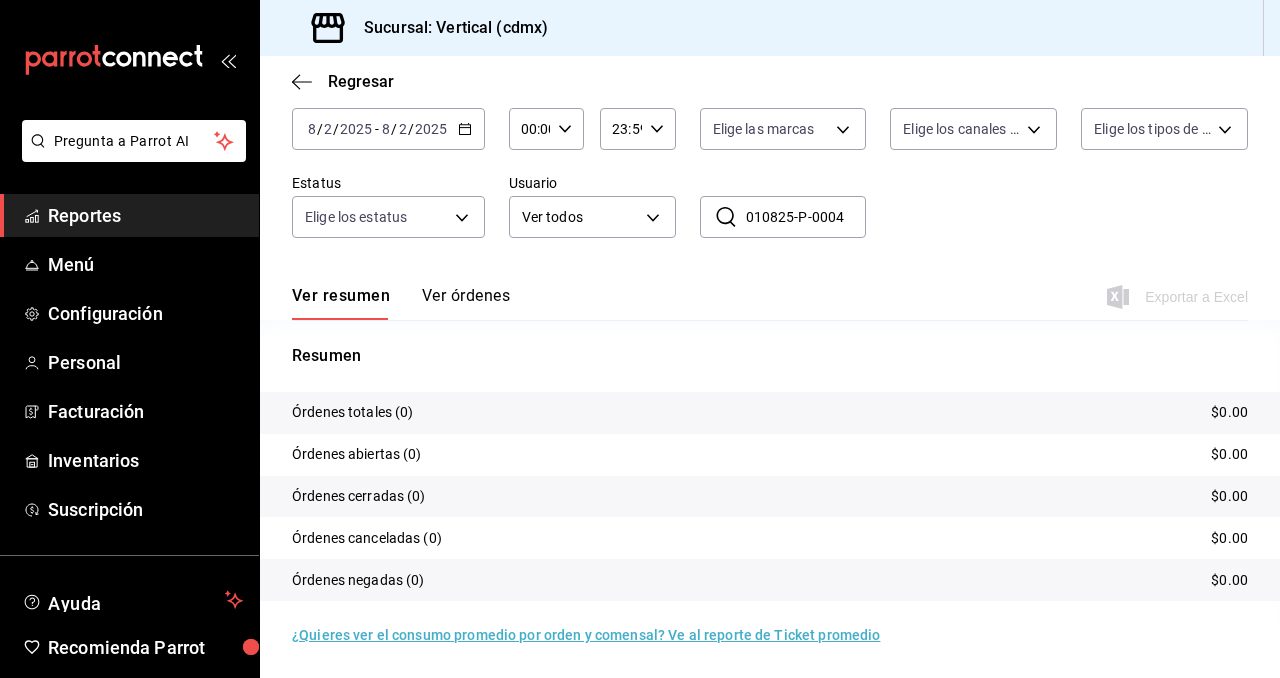 click on "Ver resumen Ver órdenes Exportar a Excel" at bounding box center [770, 291] 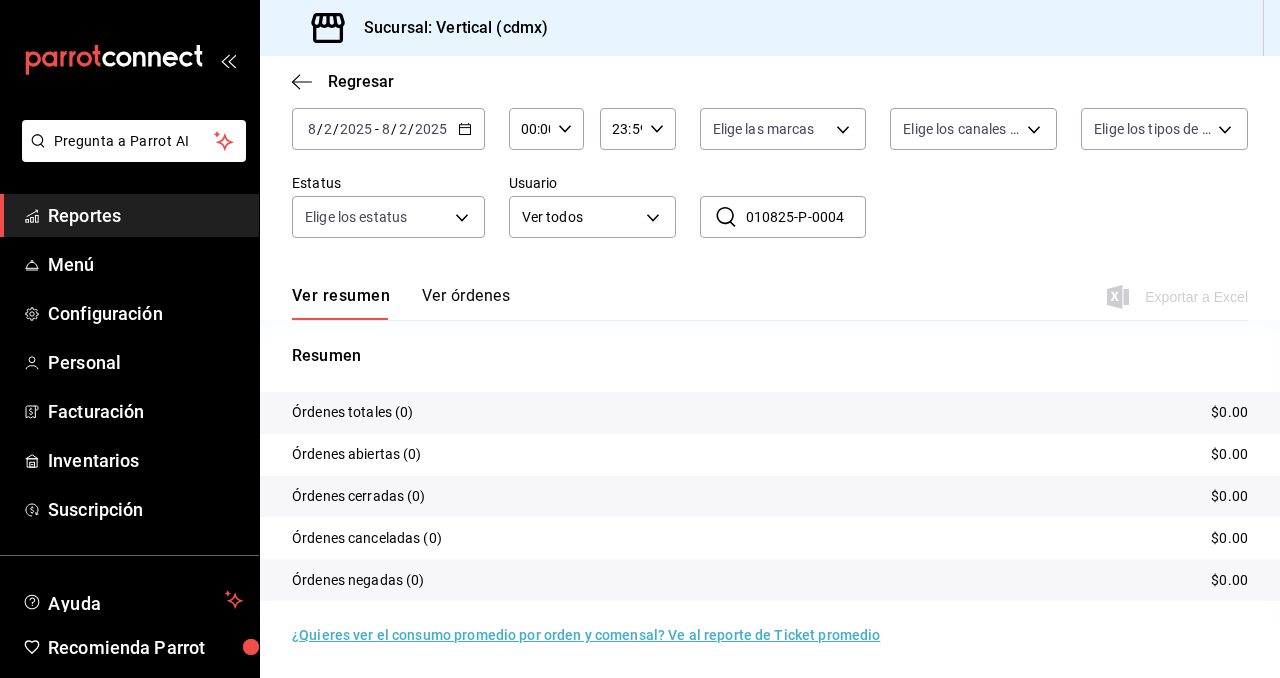 click on "Ver órdenes" at bounding box center (466, 303) 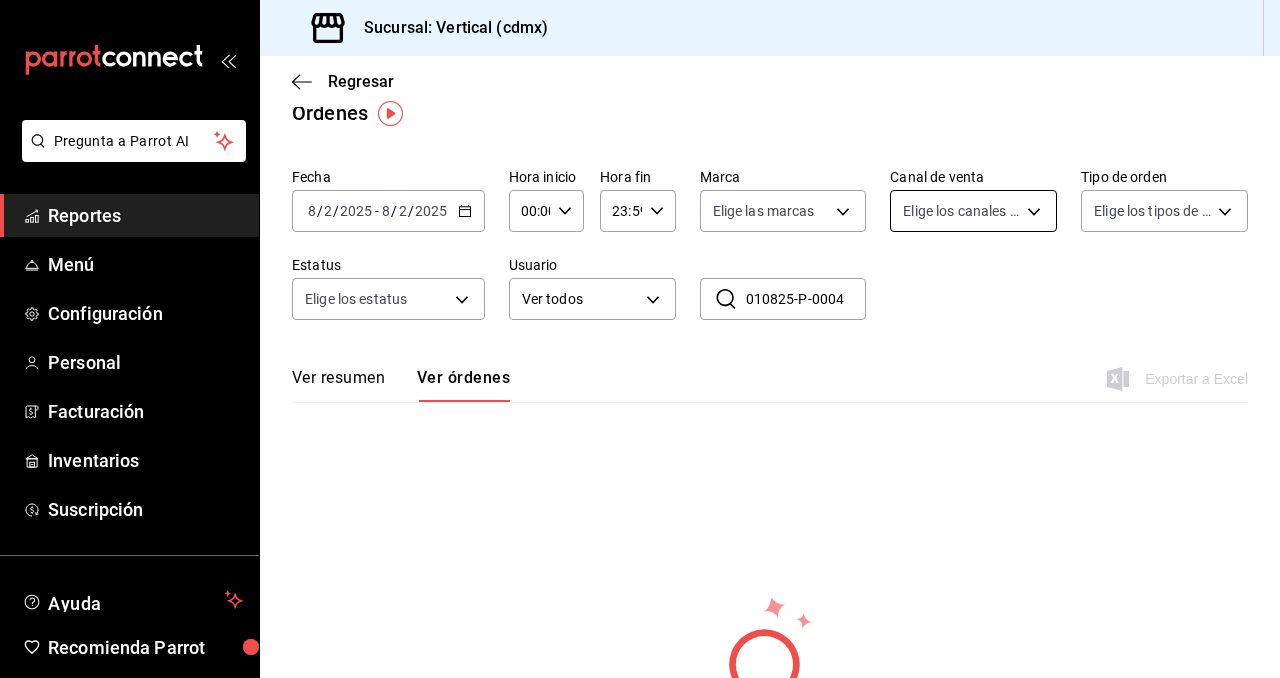 scroll, scrollTop: 42, scrollLeft: 0, axis: vertical 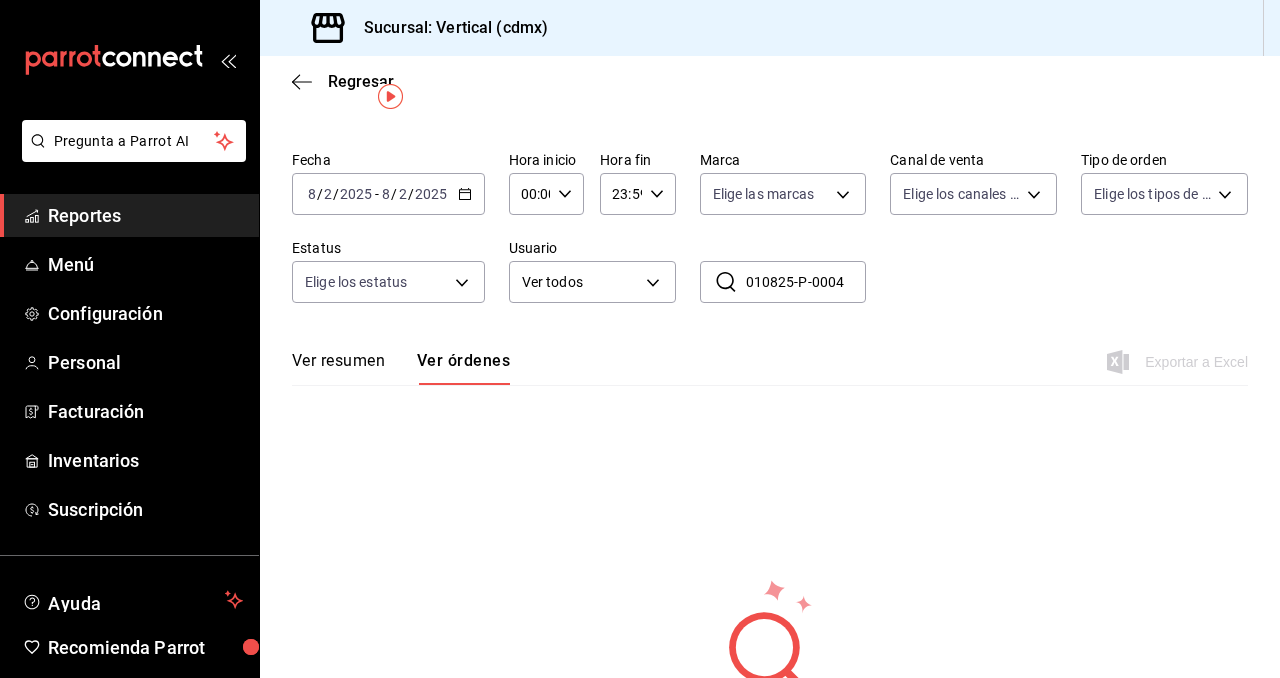 click on "Regresar" at bounding box center [770, 81] 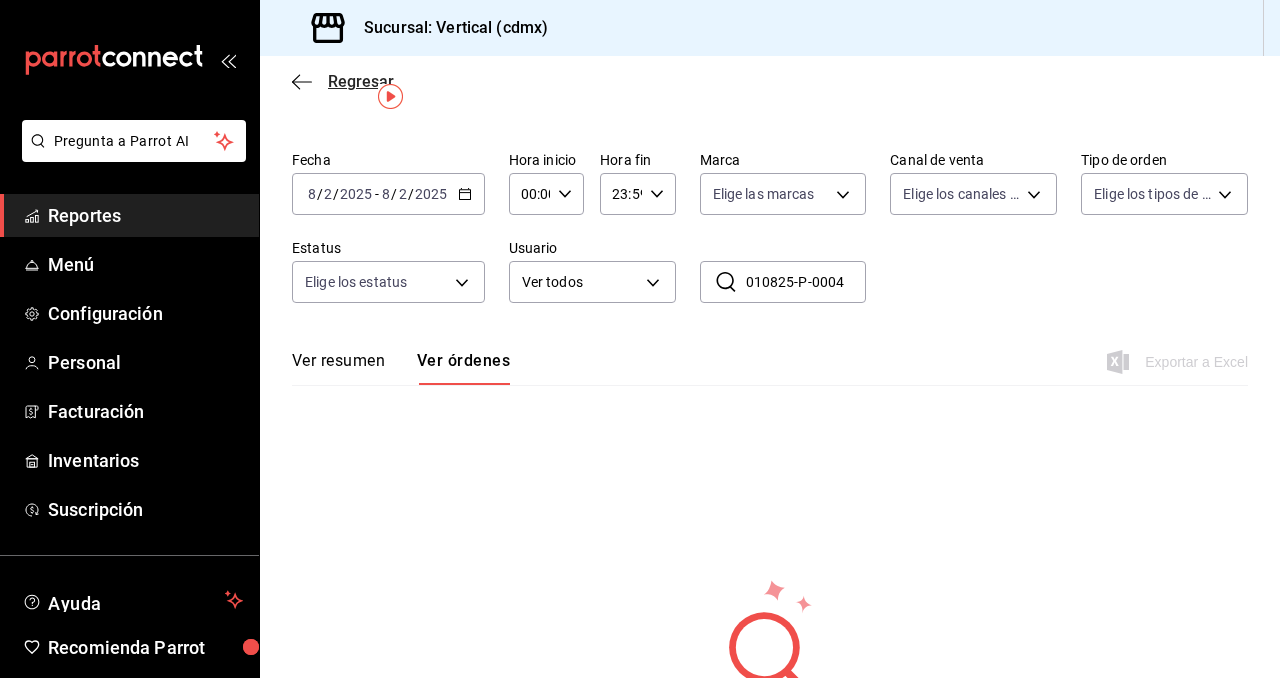 click 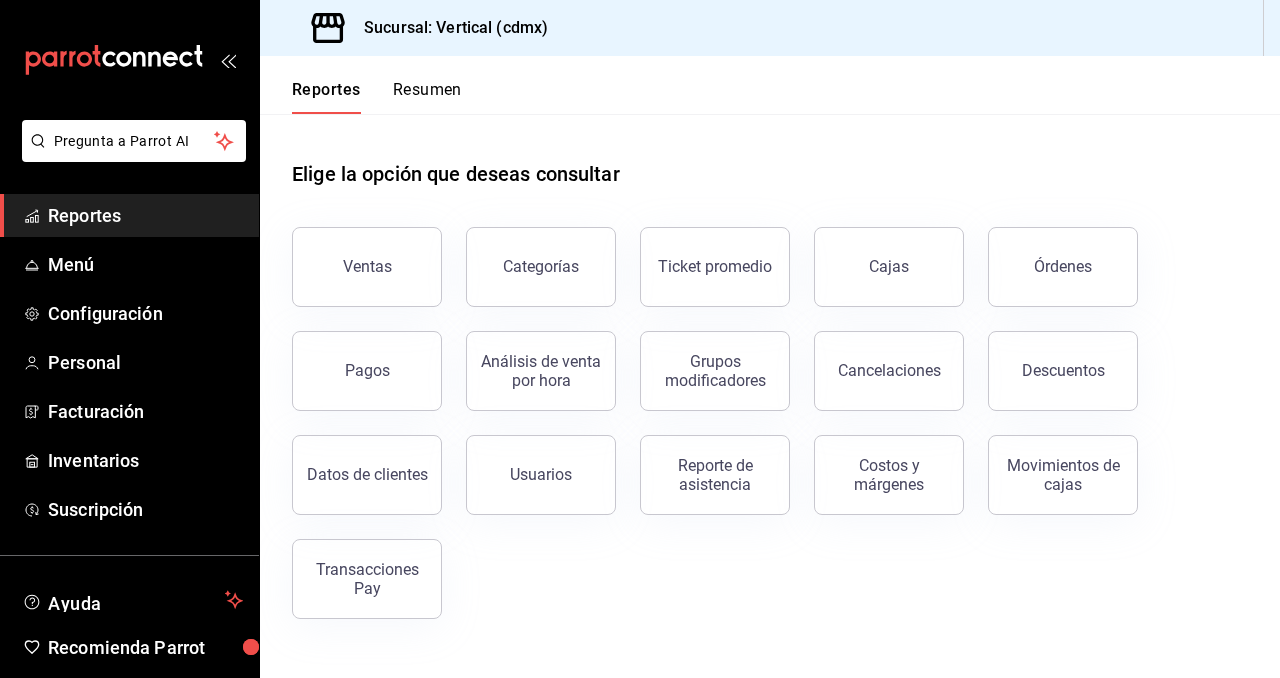 click on "Pagos" at bounding box center [355, 359] 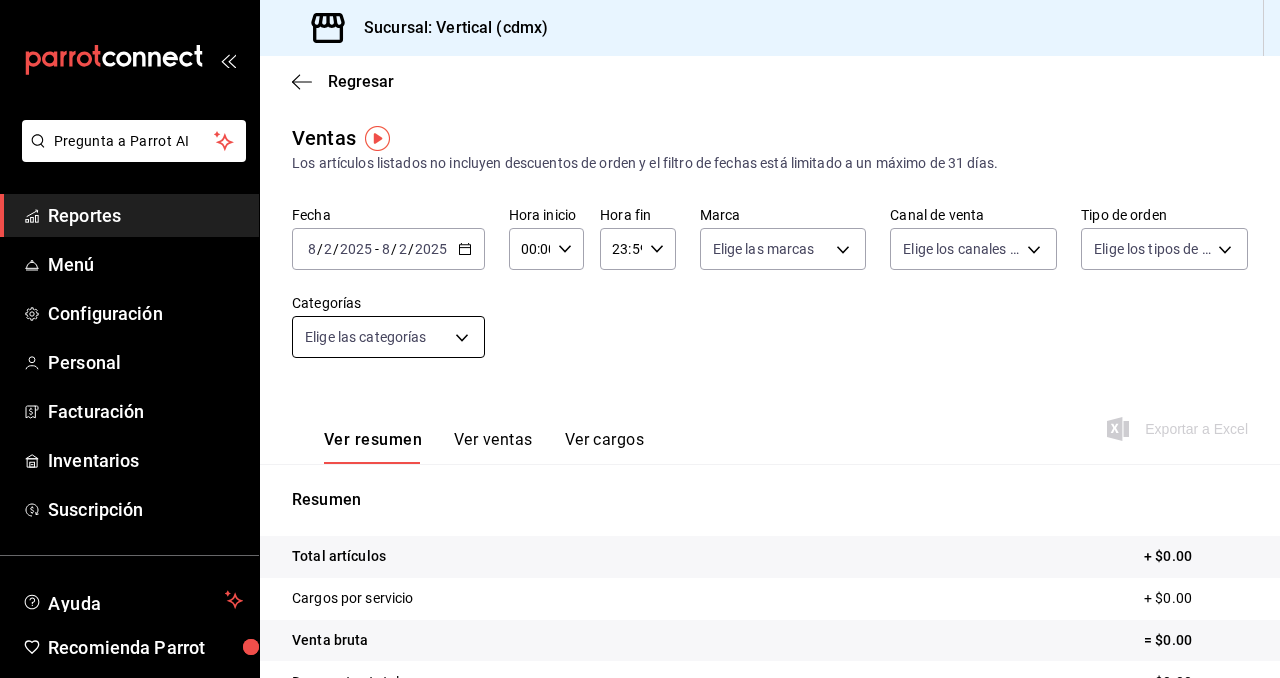 click on "Pregunta a Parrot AI Reportes   Menú   Configuración   Personal   Facturación   Inventarios   Suscripción   Ayuda Recomienda Parrot   [LAST]   Sugerir nueva función   Sucursal: Vertical ([CITY]) Regresar Ventas Los artículos listados no incluyen descuentos de orden y el filtro de fechas está limitado a un máximo de 31 días. Fecha [DATE] [DATE] - [DATE] [DATE] Hora inicio 00:00 Hora inicio Hora fin 23:59 Hora fin Marca Elige las marcas Canal de venta Elige los canales de venta Tipo de orden Elige los tipos de orden Categorías Elige las categorías Ver resumen Ver ventas Ver cargos Exportar a Excel Resumen Total artículos + $0.00 Cargos por servicio + $0.00 Venta bruta = $0.00 Descuentos totales - $0.00 Certificados de regalo - $0.00 Venta total = $0.00 Impuestos - $0.00 Venta neta = $0.00 Pregunta a Parrot AI Reportes   Menú   Configuración   Personal   Facturación   Inventarios   Suscripción   Ayuda Recomienda Parrot   [LAST]   Sugerir nueva función   Ir a video" at bounding box center (640, 339) 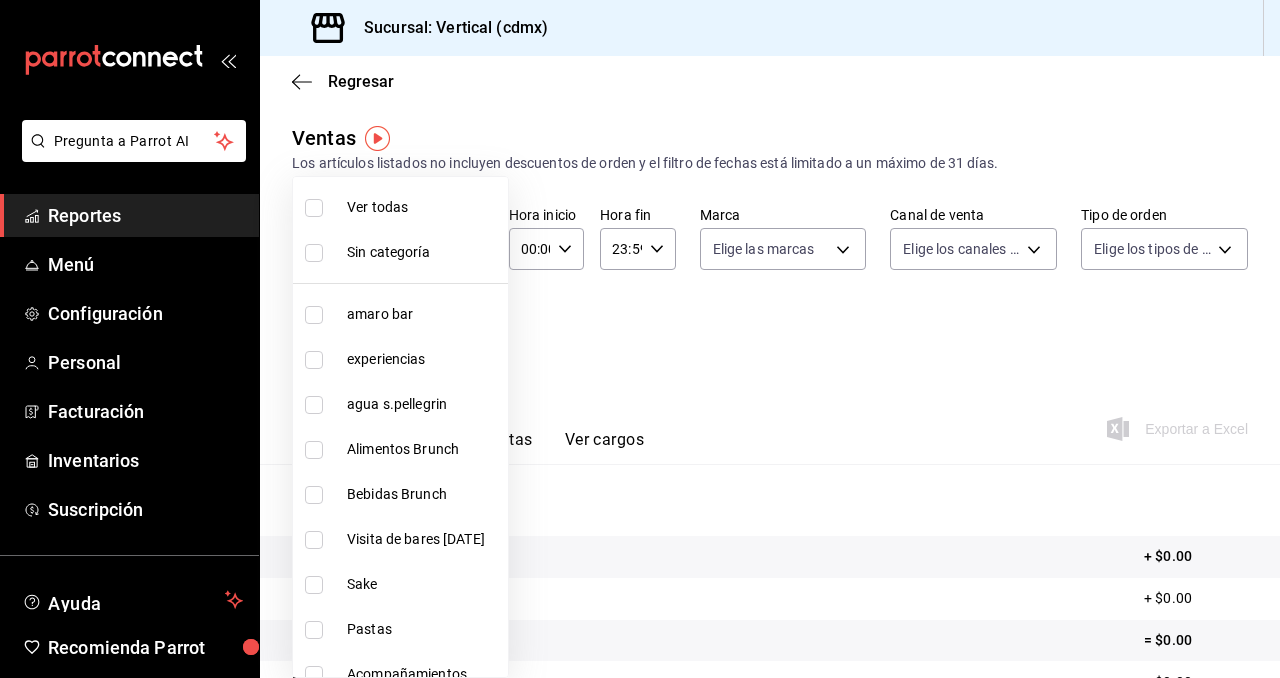 click at bounding box center (640, 339) 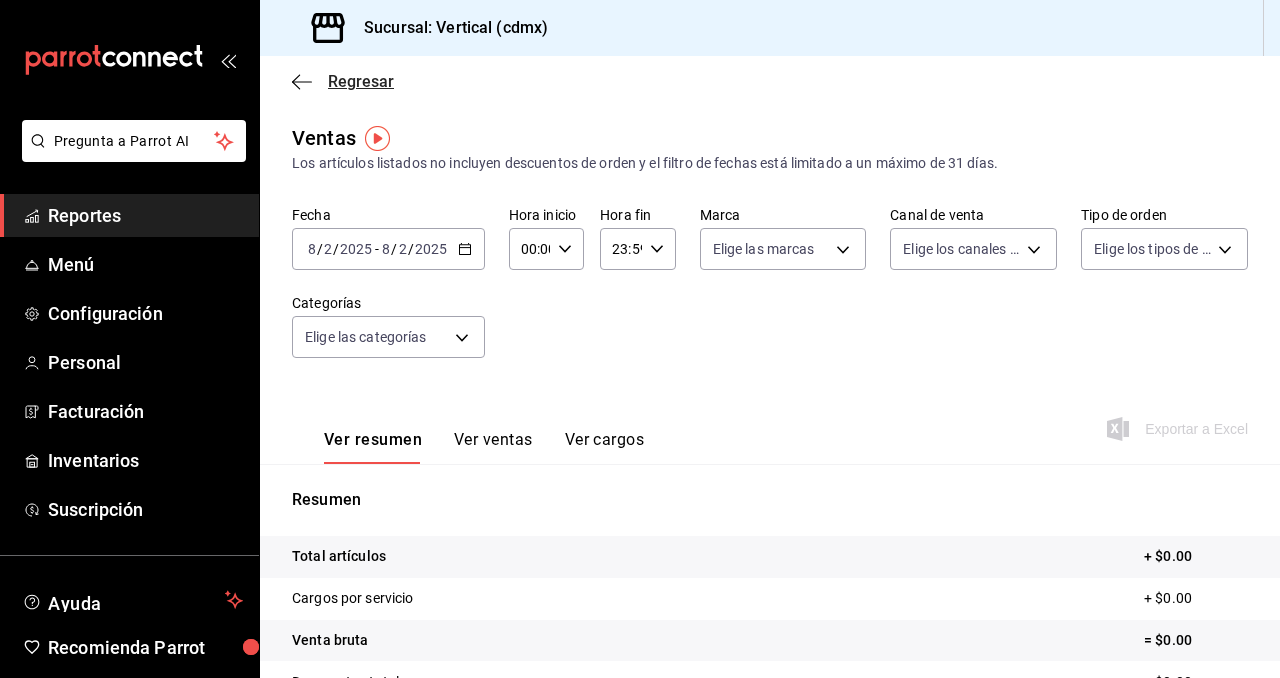 click on "Regresar" at bounding box center [343, 81] 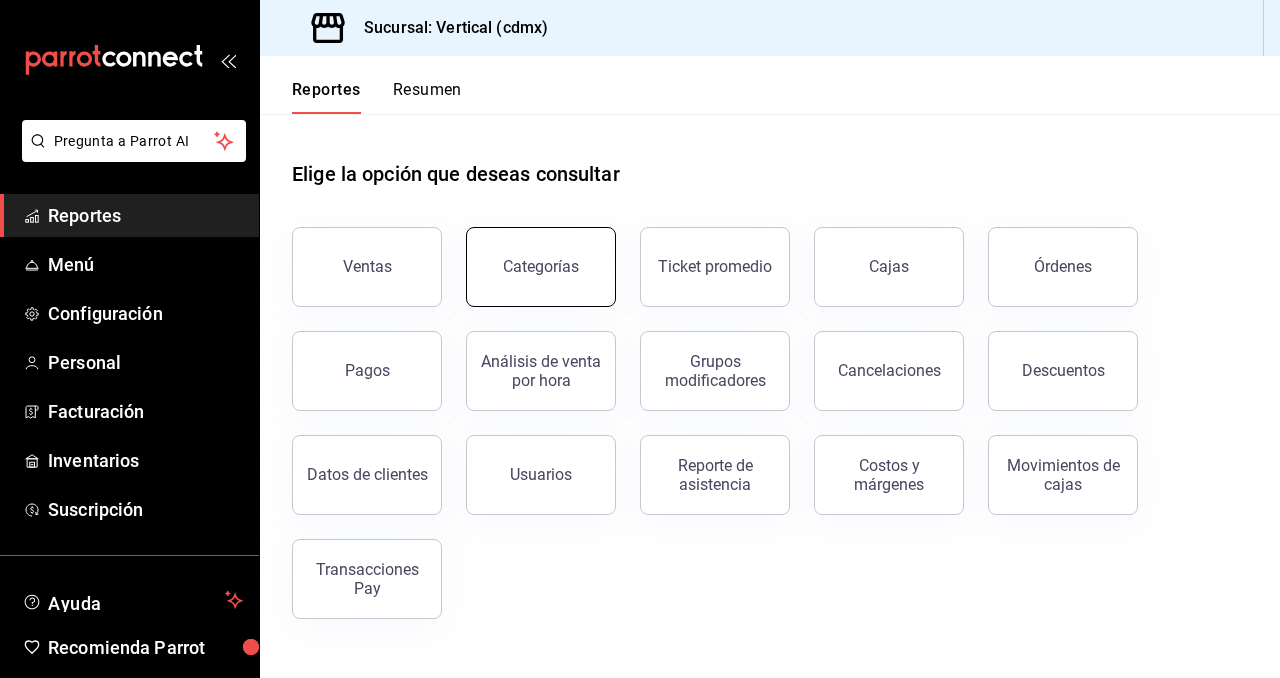 click on "Categorías" at bounding box center [541, 267] 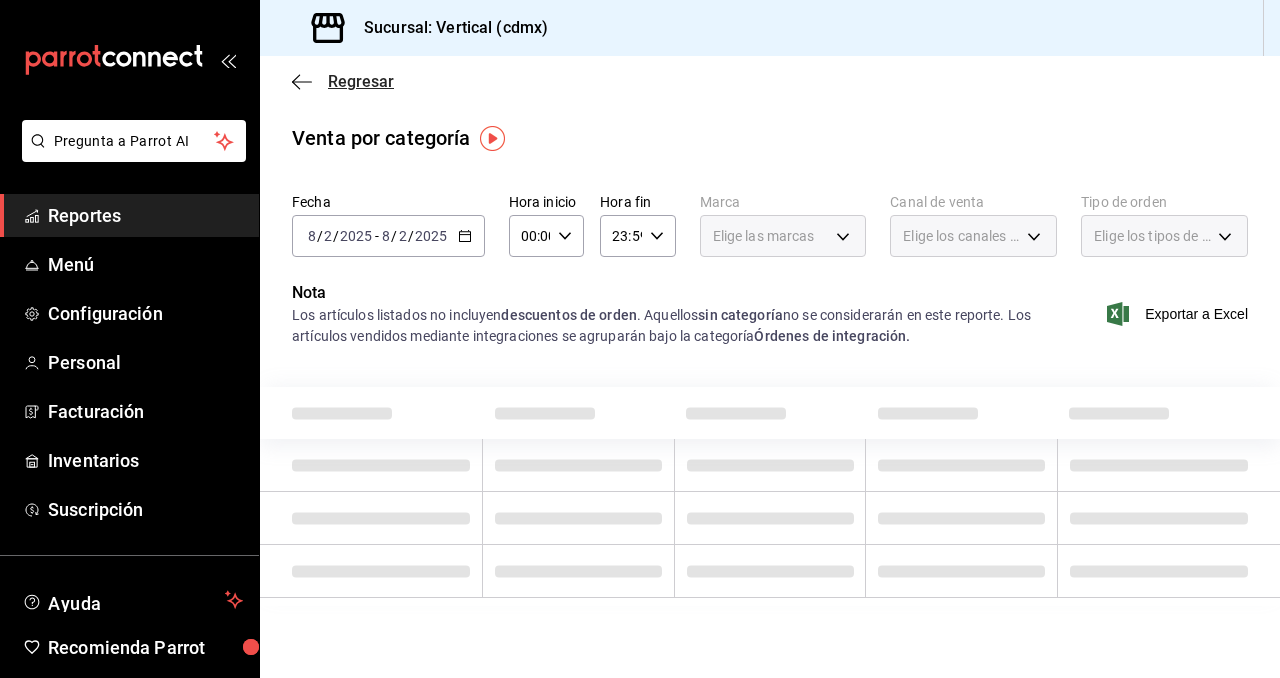 click on "Regresar" at bounding box center (361, 81) 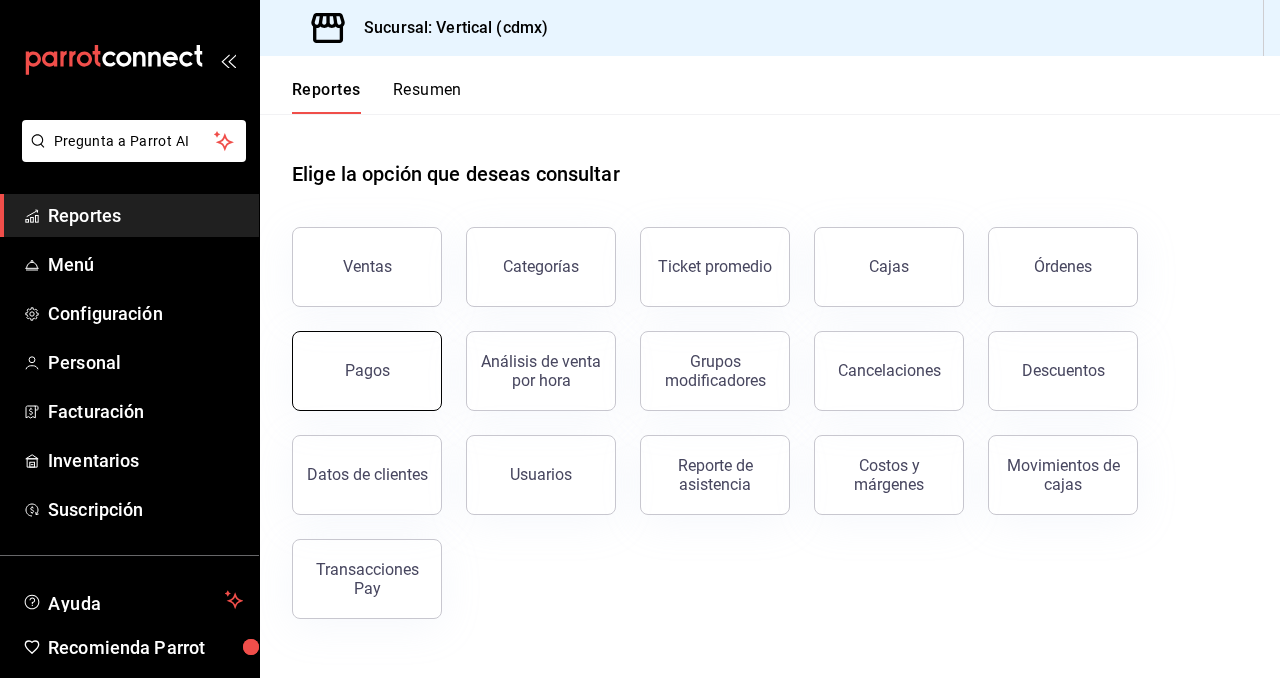 click on "Pagos" at bounding box center [367, 371] 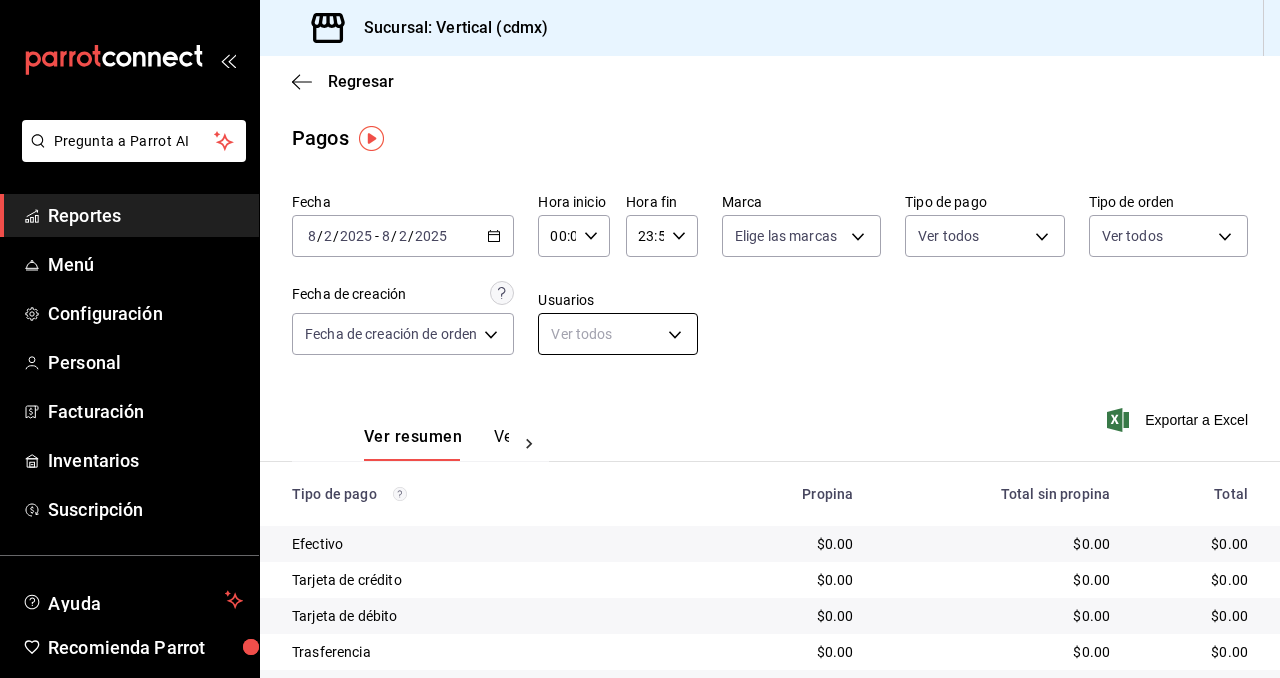 click on "Pregunta a Parrot AI Reportes   Menú   Configuración   Personal   Facturación   Inventarios   Suscripción   Ayuda Recomienda Parrot   [LAST]   Sugerir nueva función   Sucursal: Vertical ([CITY]) Regresar Pagos Fecha [DATE] [DATE] - [DATE] [DATE] Hora inicio 00:00 Hora inicio Hora fin 23:59 Hora fin Marca Elige las marcas Tipo de pago Ver todos Tipo de orden Ver todos Fecha de creación   Fecha de creación de orden ORDER Usuarios Ver todos null Ver resumen Ver pagos Exportar a Excel Tipo de pago   Propina Total sin propina Total Efectivo $0.00 $0.00 $0.00 Tarjeta de crédito $0.00 $0.00 $0.00 Tarjeta de débito $0.00 $0.00 $0.00 Trasferencia $0.00 $0.00 $0.00 Tarjeta Banorte $0.00 $0.00 $0.00 Terminal Facturas $0.00 $0.00 $0.00 Convenio con perta del lobo vino $0.00 $0.00 $0.00 BanBajío $0.00 $0.00 $0.00 Pay $0.00 $0.00 $0.00 Total $0.00 $0.00 $0.00 Pregunta a Parrot AI Reportes   Menú   Configuración   Personal   Facturación   Inventarios   Suscripción   Ayuda   [LAST]" at bounding box center [640, 339] 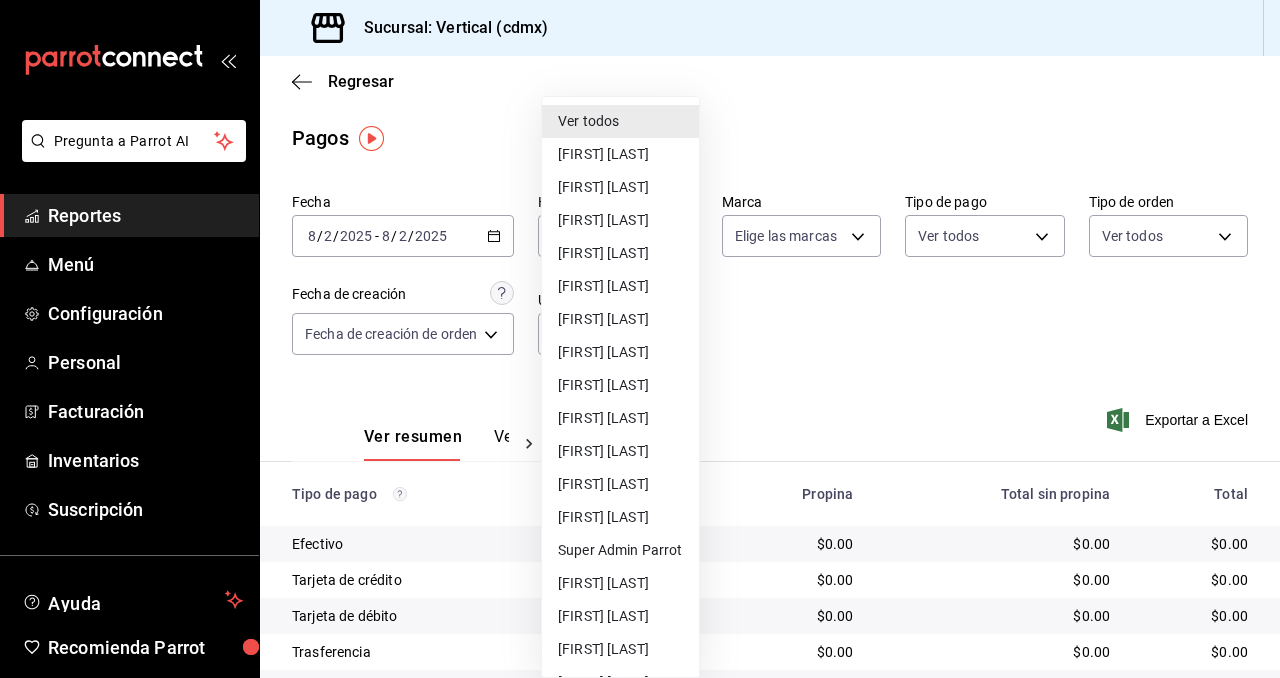 click at bounding box center [640, 339] 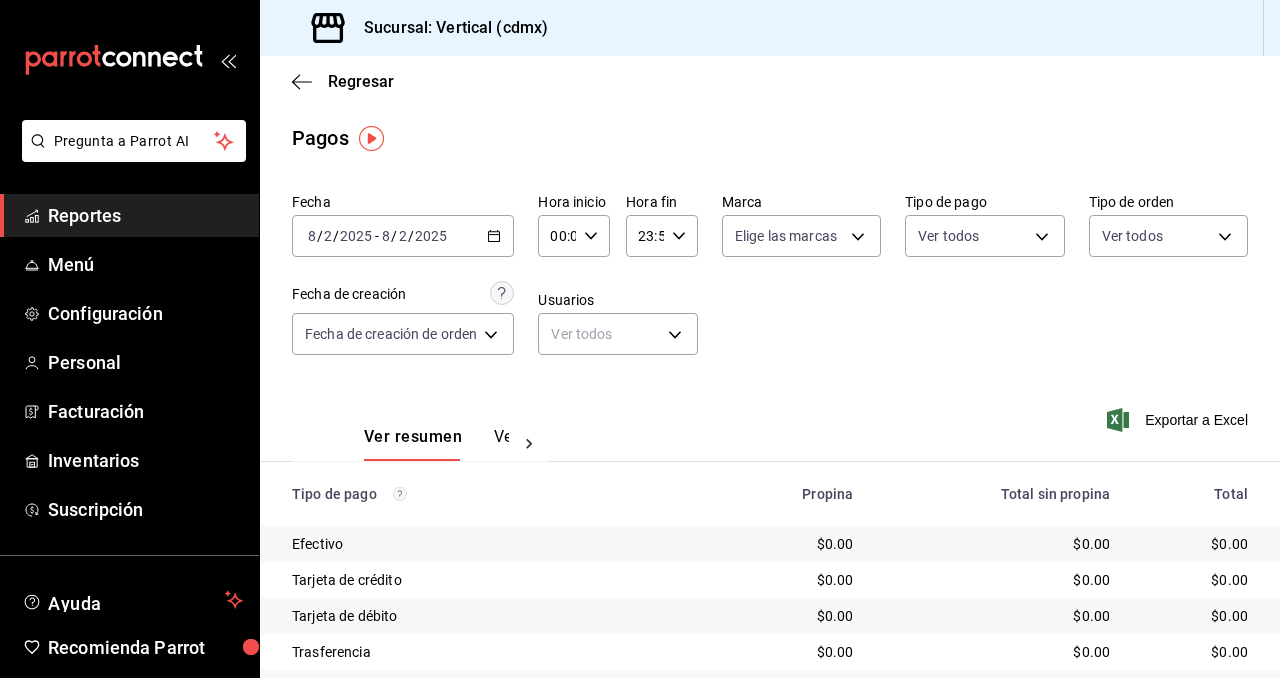 click on "2025-08-02 8 / 2 / 2025 - 2025-08-02 8 / 2 / 2025" at bounding box center (403, 236) 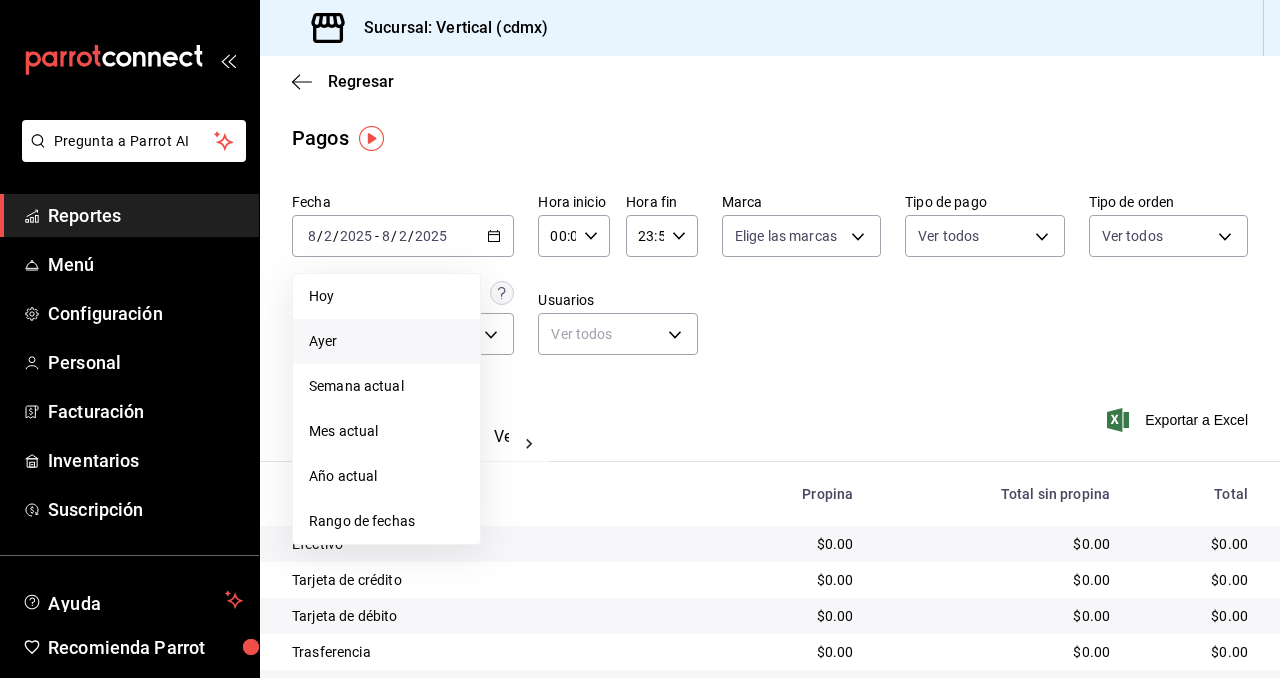 click on "Ayer" at bounding box center [386, 341] 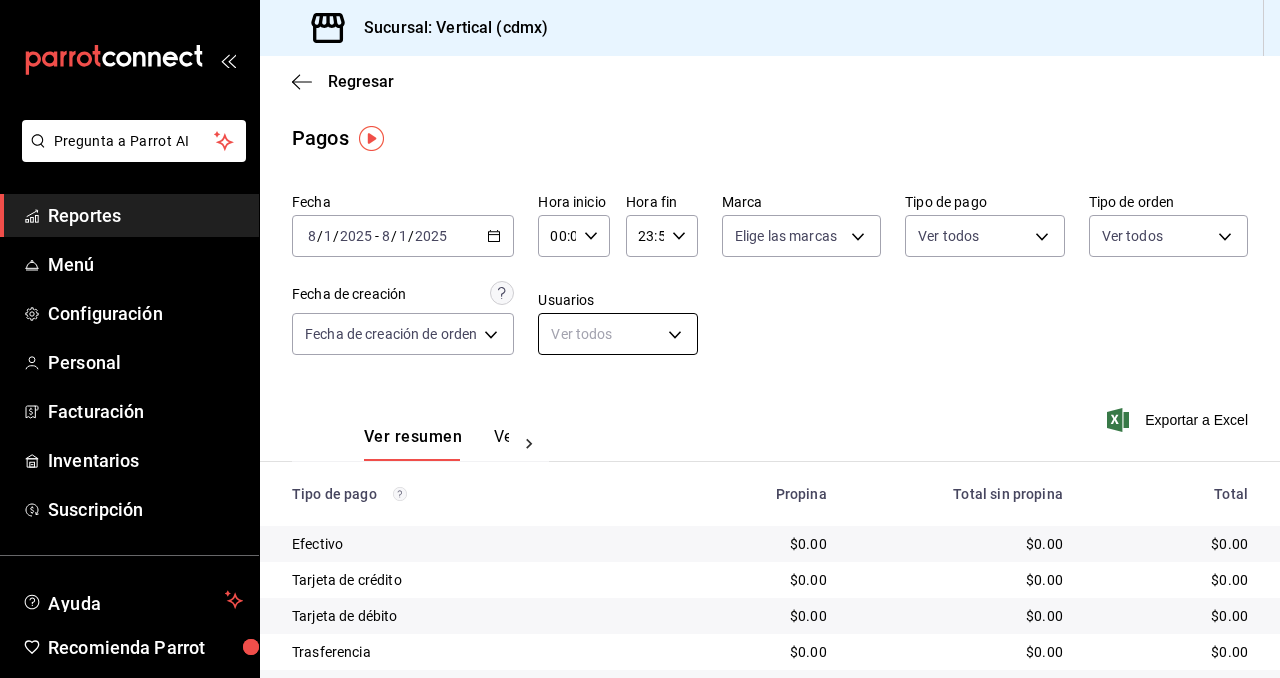 click on "Pregunta a Parrot AI Reportes   Menú   Configuración   Personal   Facturación   Inventarios     Ayuda Recomienda Parrot   [LAST]   Sugerir nueva función   Sucursal: Vertical ([CITY]) Regresar Pagos Fecha [DATE] [DATE] - [DATE] [DATE] Hora inicio 00:00 Hora inicio Hora fin 23:59 Hora fin Marca Elige las marcas Tipo de pago Ver todos Tipo de orden Ver todos Fecha de creación   Fecha de creación de orden ORDER Usuarios Ver todos null Ver resumen Ver pagos Exportar a Excel Tipo de pago   Propina Total sin propina Total Efectivo $0.00 $0.00 $0.00 Tarjeta de crédito $0.00 $0.00 $0.00 Tarjeta de débito $0.00 $0.00 $0.00 Trasferencia $0.00 $0.00 $0.00 Tarjeta Banorte $0.00 $0.00 $0.00 Terminal Facturas $0.00 $0.00 $0.00 Convenio con perta del lobo vino $0.00 $0.00 $0.00 BanBajío $0.00 $0.00 $0.00 Pay $1,652.00 $16,905.00 $18,557.00 Total $1,652.00 $16,905.00 $18,557.00 Pregunta a Parrot AI Reportes   Menú   Configuración   Personal   Facturación   Inventarios     Ayuda" at bounding box center [640, 339] 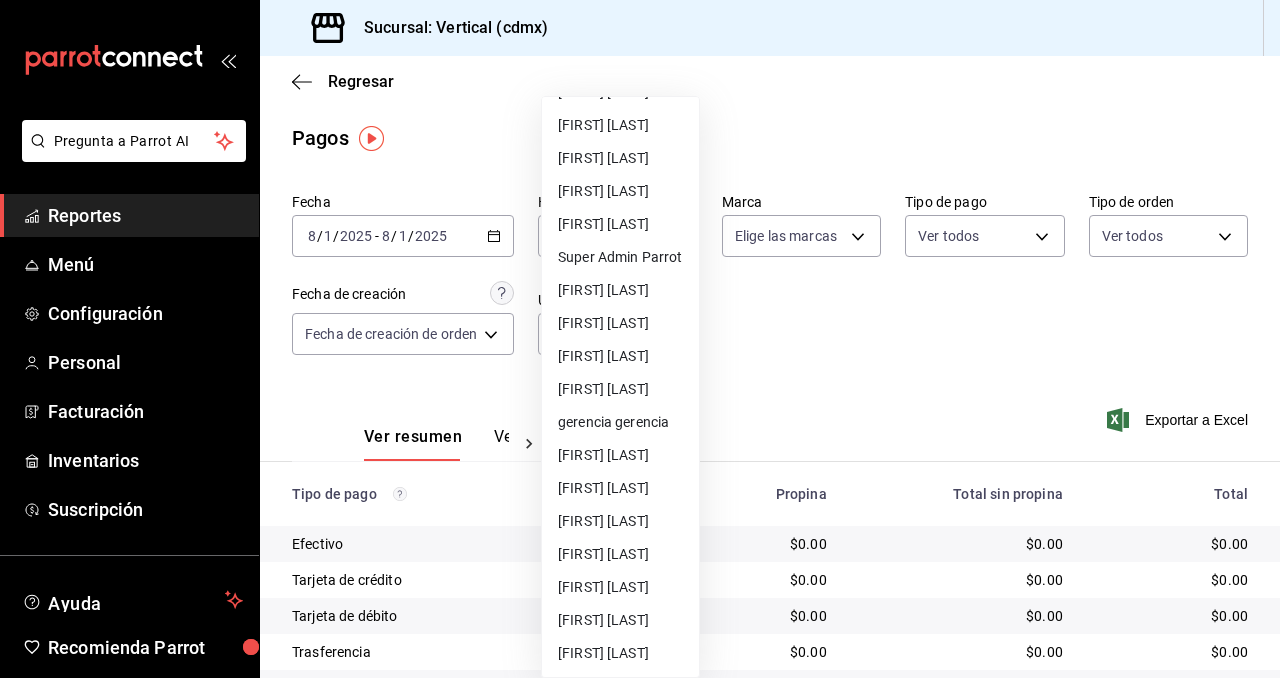 scroll, scrollTop: 294, scrollLeft: 0, axis: vertical 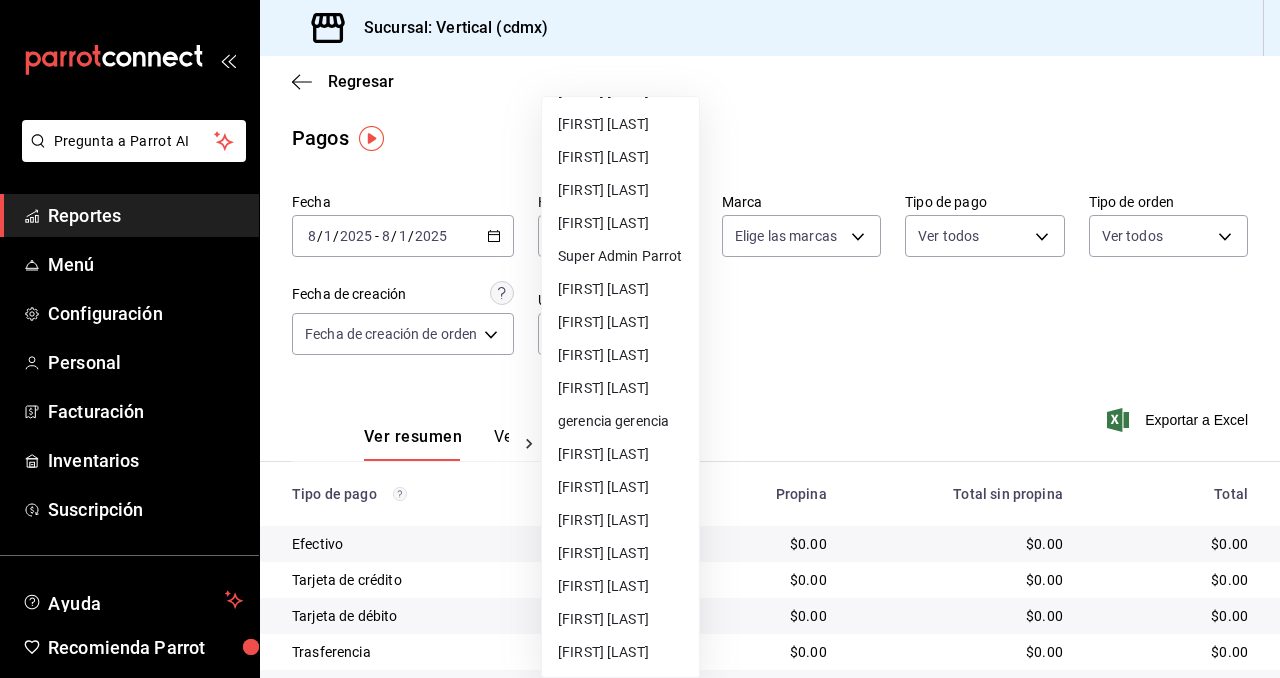 click on "[FIRST] [LAST]" at bounding box center (620, 388) 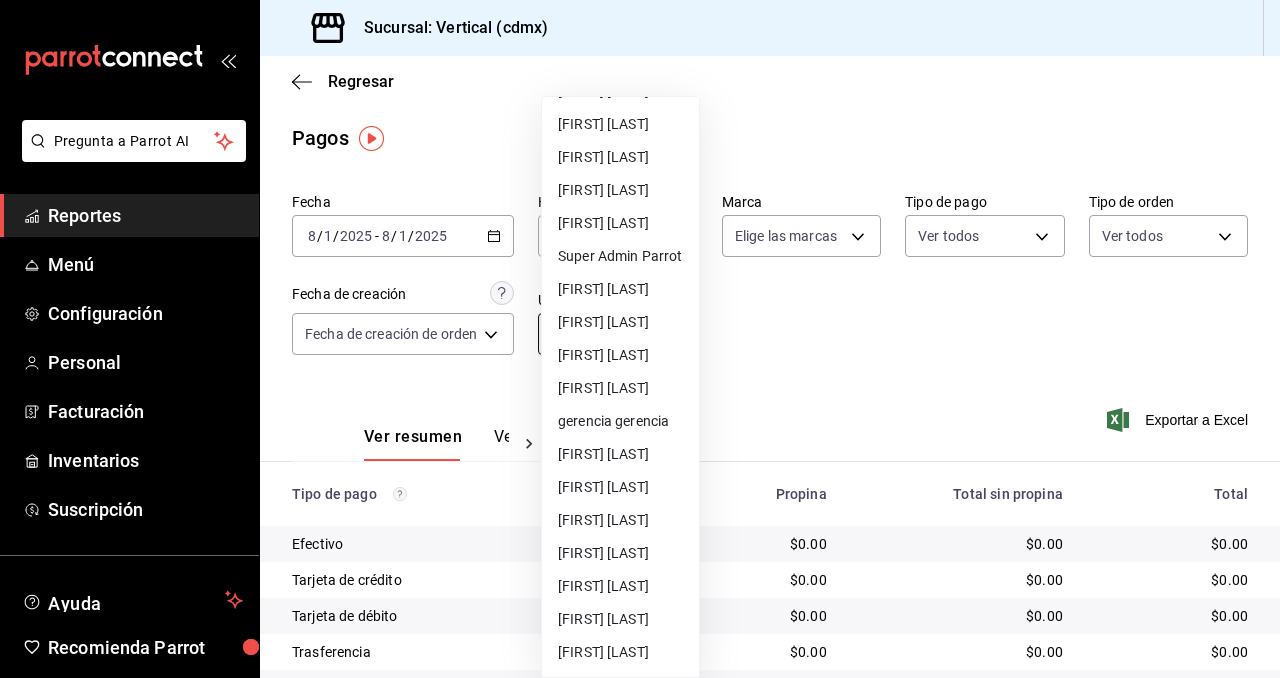 type on "db28f31a-330b-4ff9-a433-33fce3eb783e" 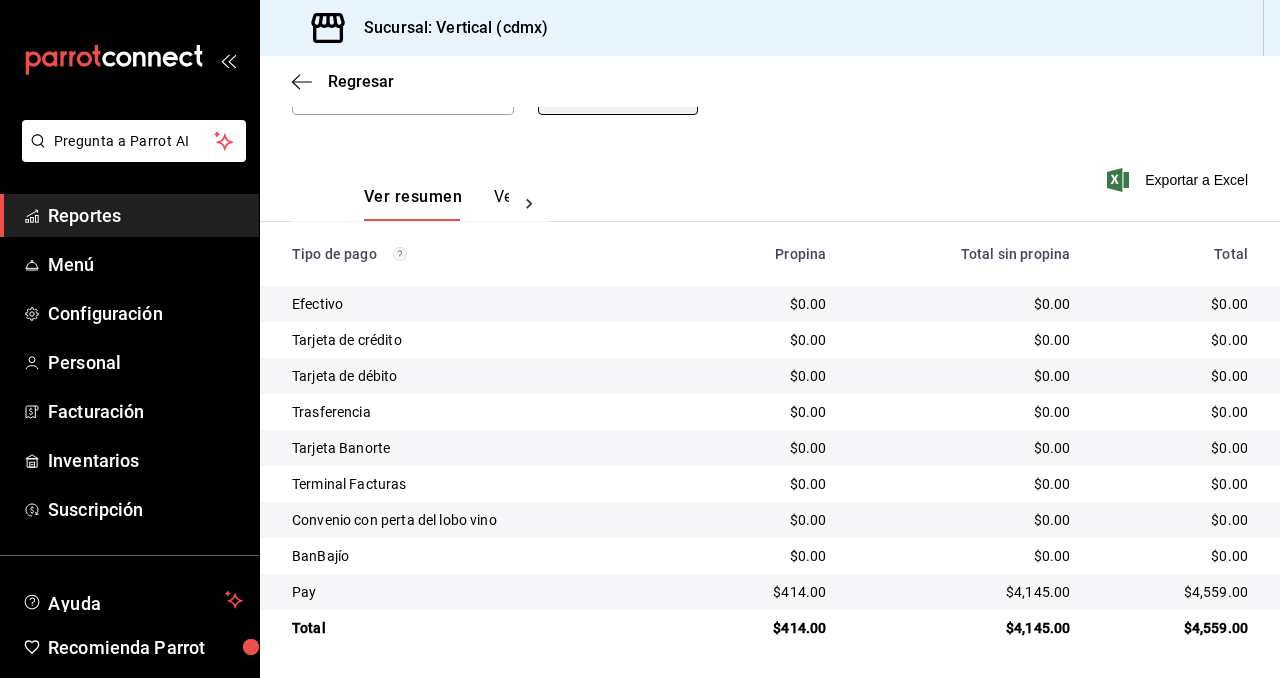 scroll, scrollTop: 169, scrollLeft: 0, axis: vertical 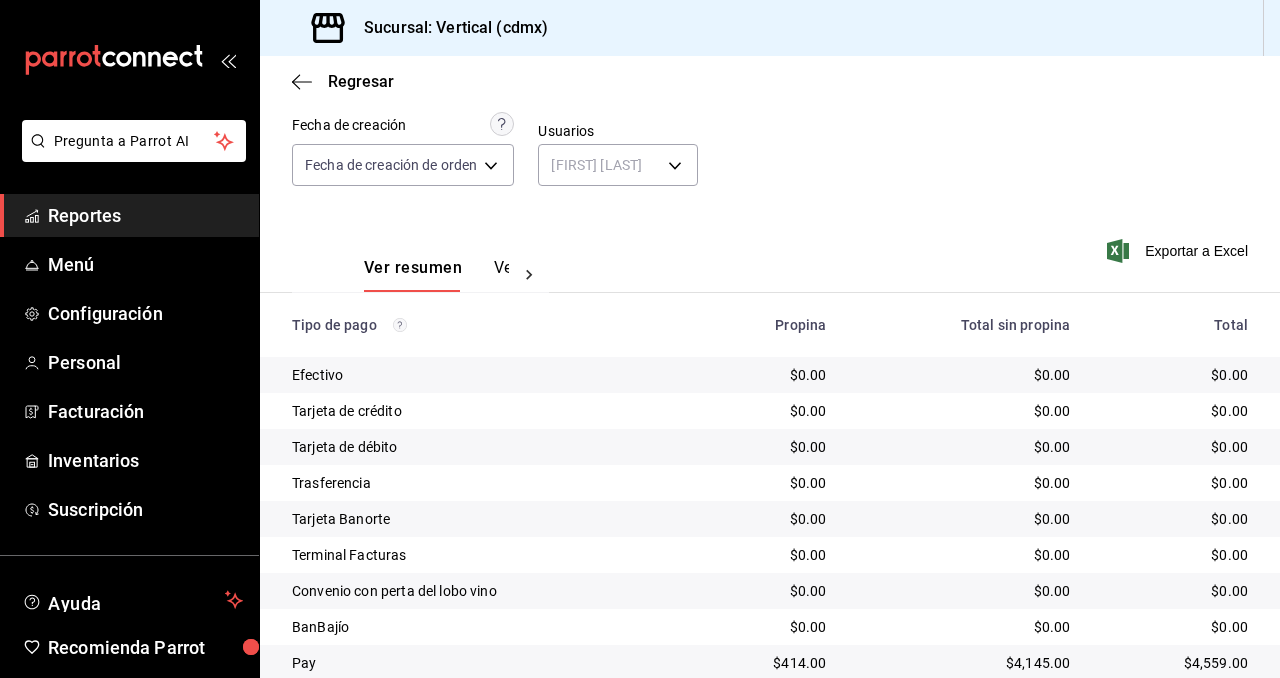 click on "Ver pagos" at bounding box center (531, 275) 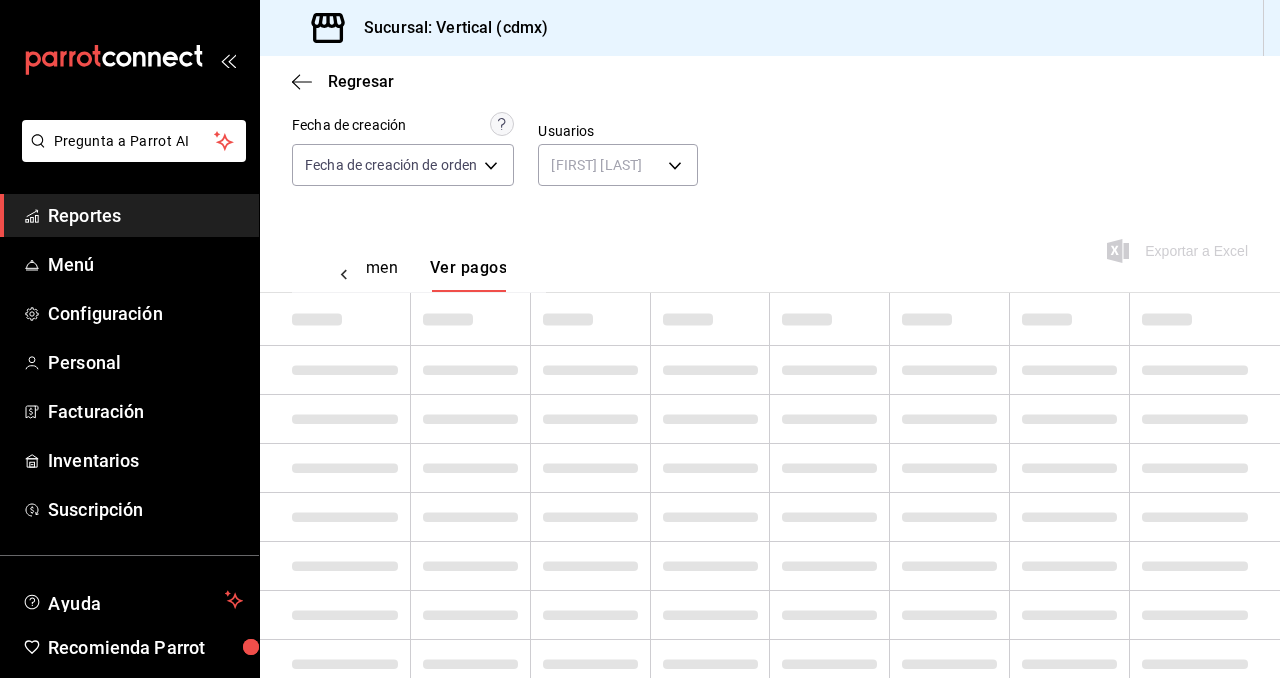 scroll, scrollTop: 0, scrollLeft: 59, axis: horizontal 